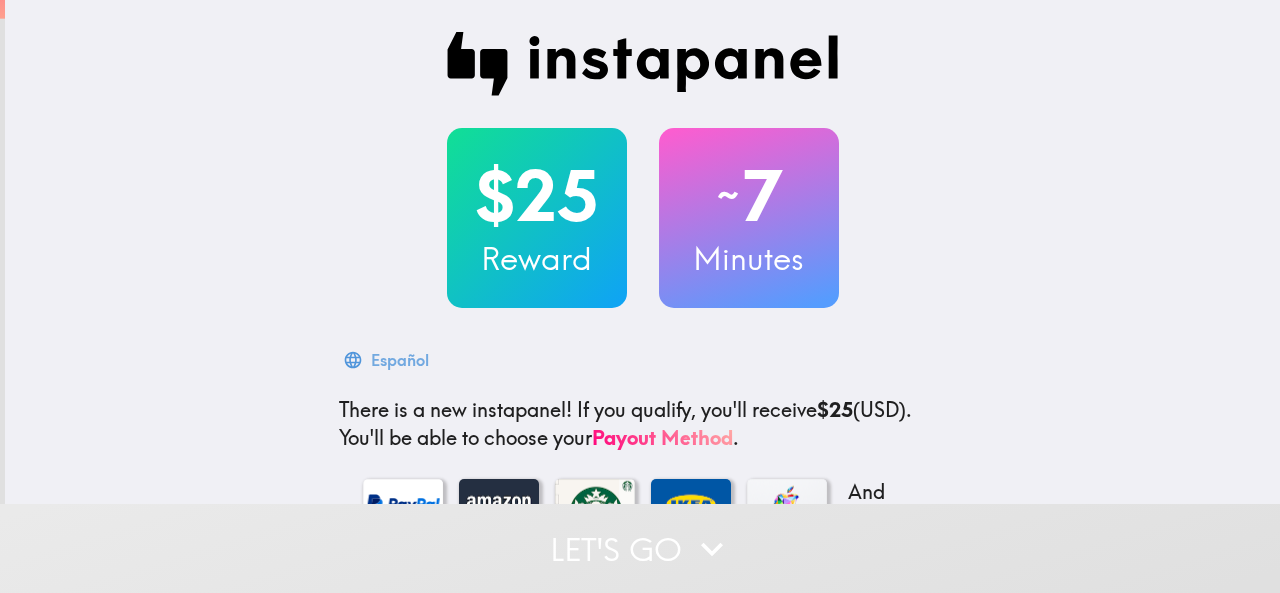 scroll, scrollTop: 0, scrollLeft: 0, axis: both 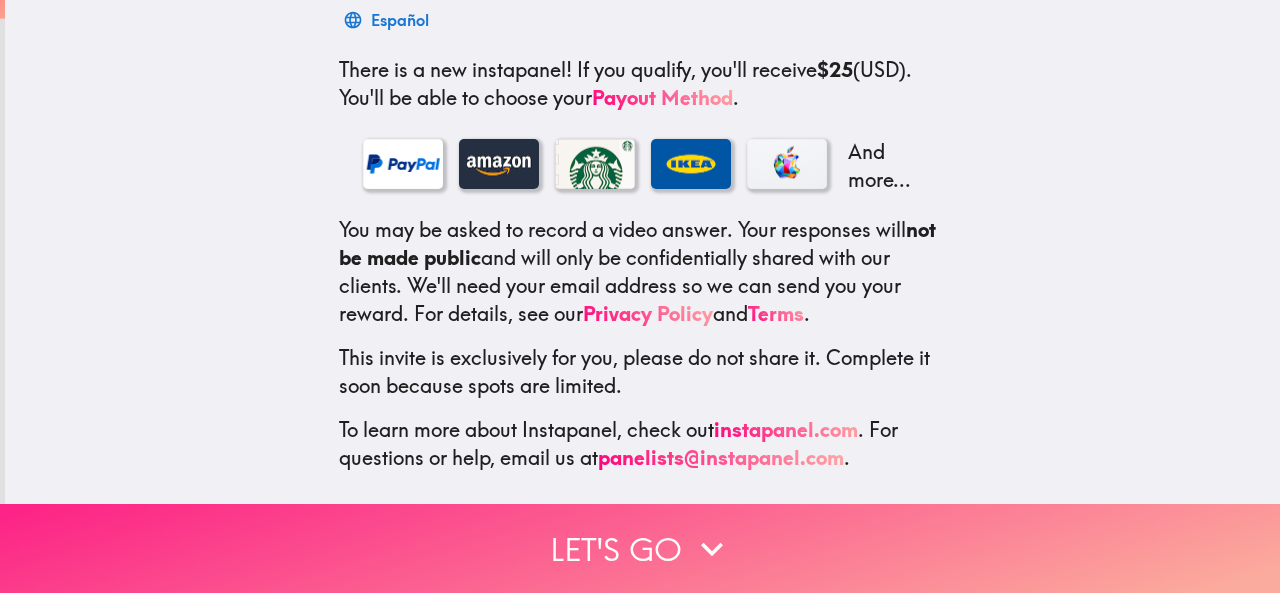 click on "Let's go" at bounding box center [640, 548] 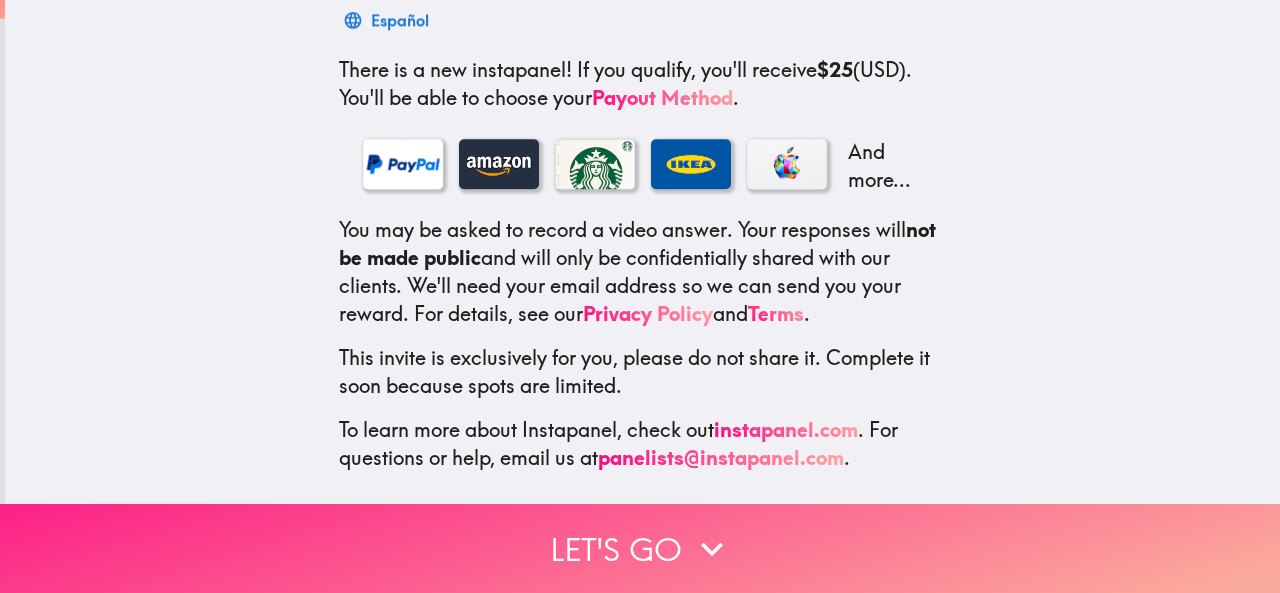 scroll, scrollTop: 0, scrollLeft: 0, axis: both 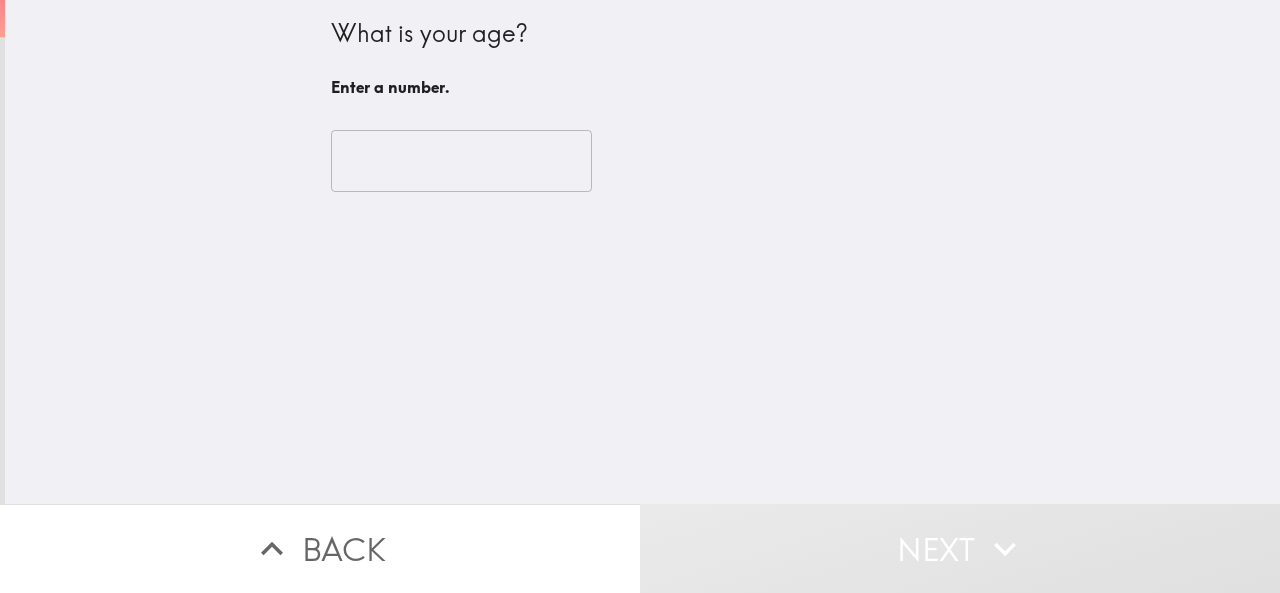 click at bounding box center [461, 161] 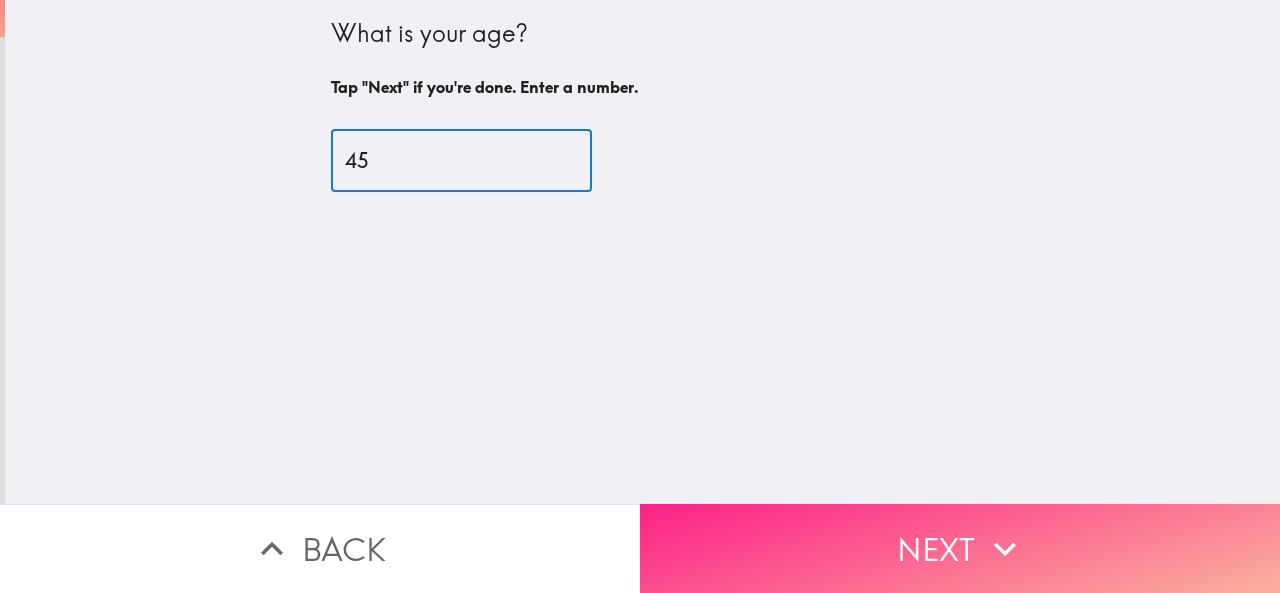 type on "45" 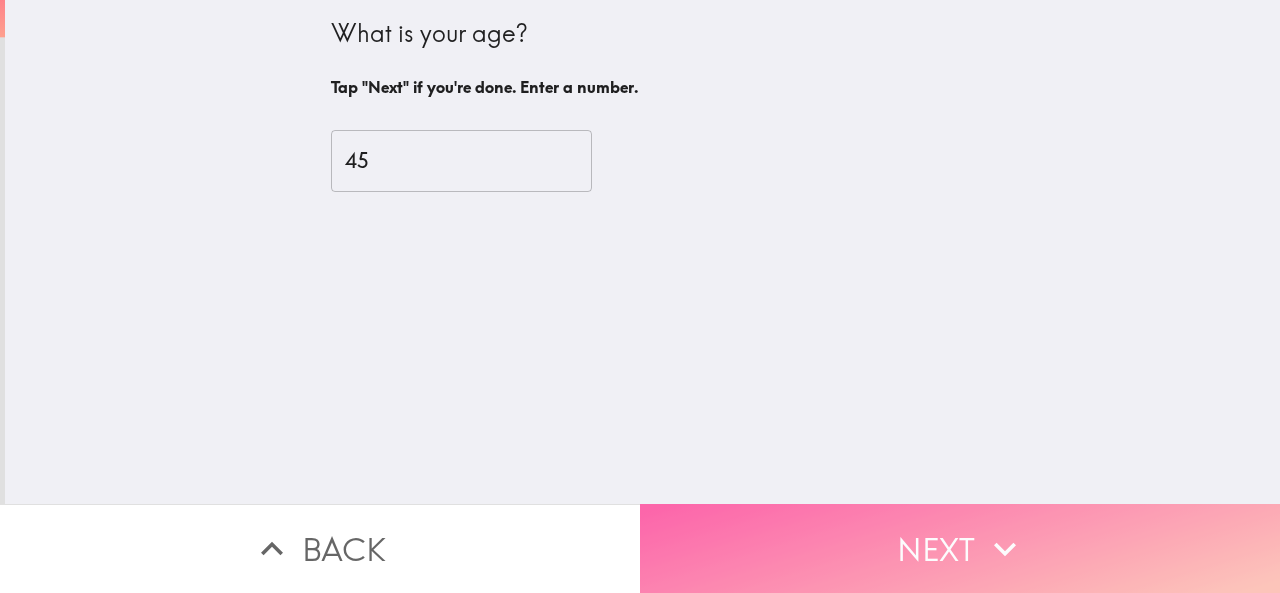 click on "Next" at bounding box center (960, 548) 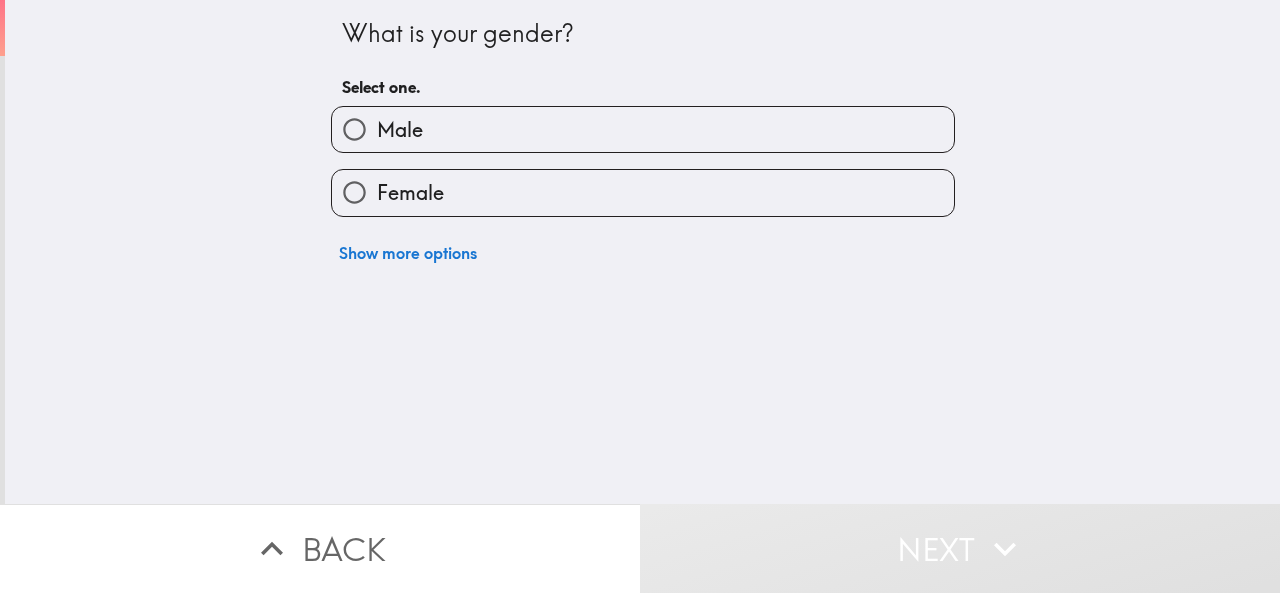 click on "Male" at bounding box center (354, 129) 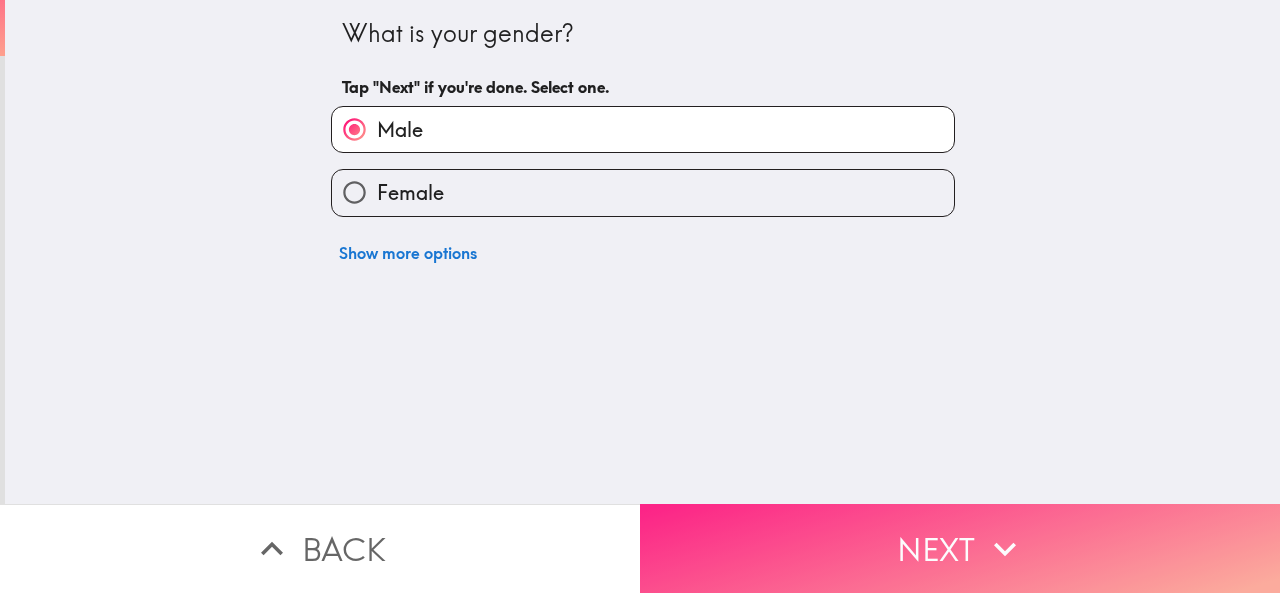click on "Next" at bounding box center (960, 548) 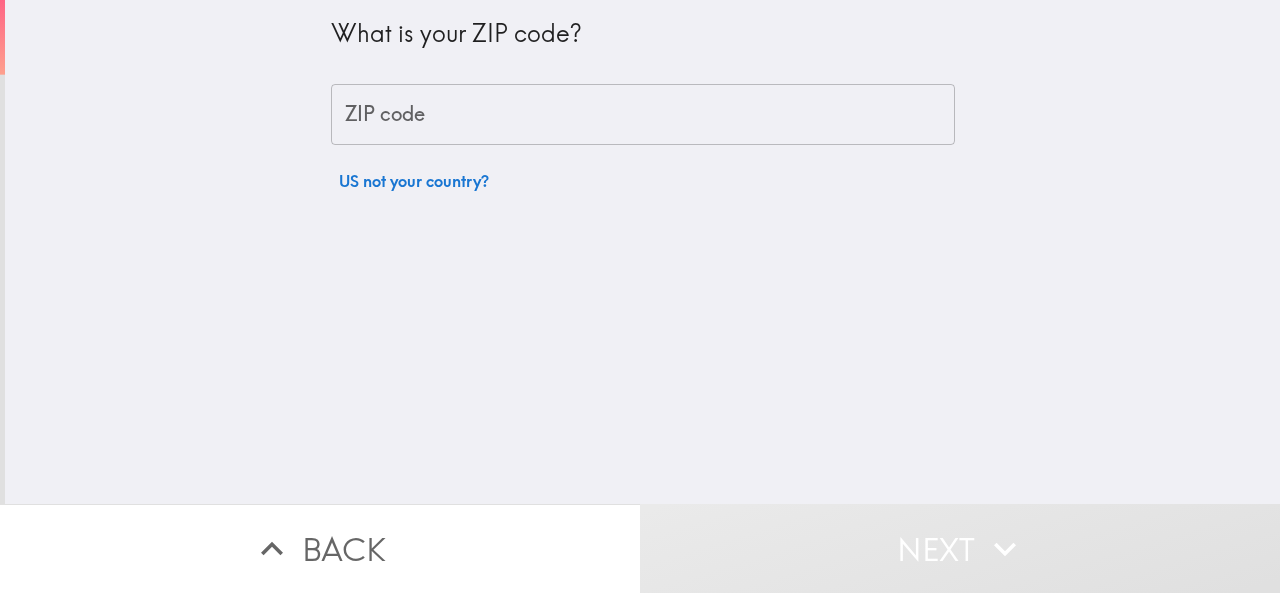 click on "ZIP code" at bounding box center [643, 115] 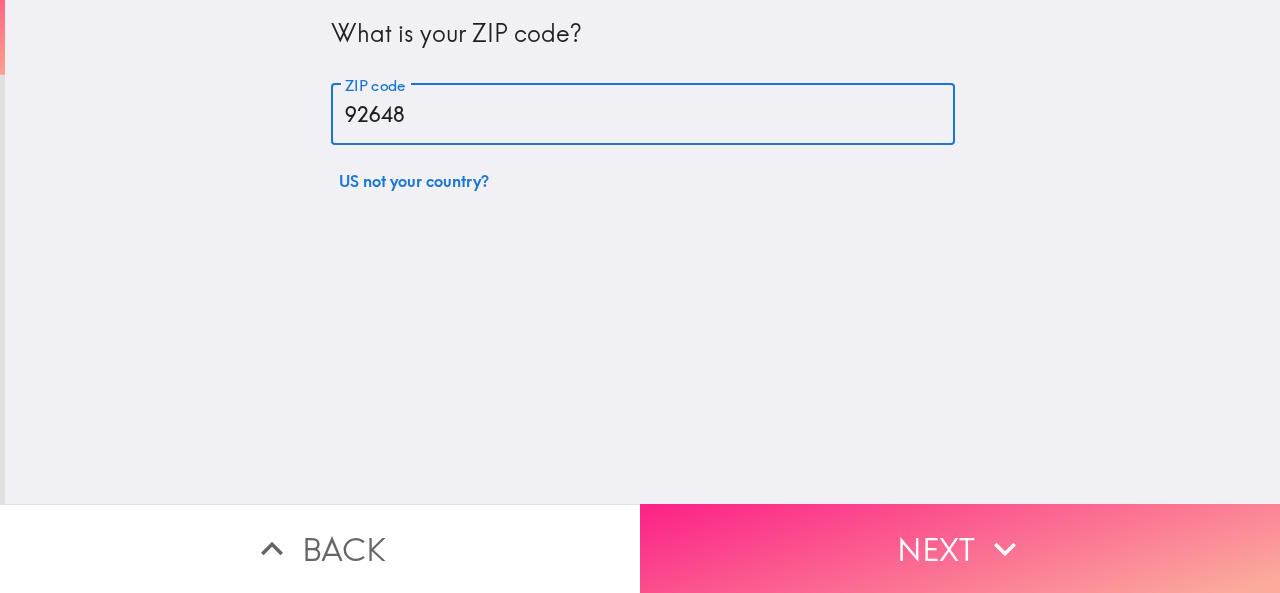 type on "92648" 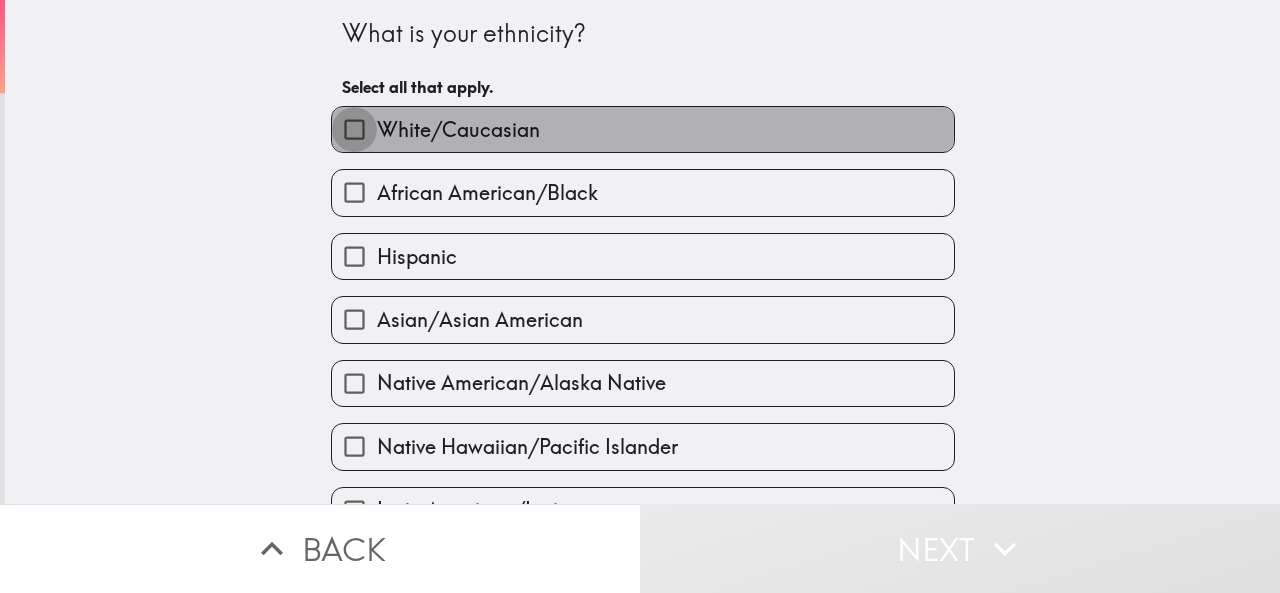 click on "White/Caucasian" at bounding box center [354, 129] 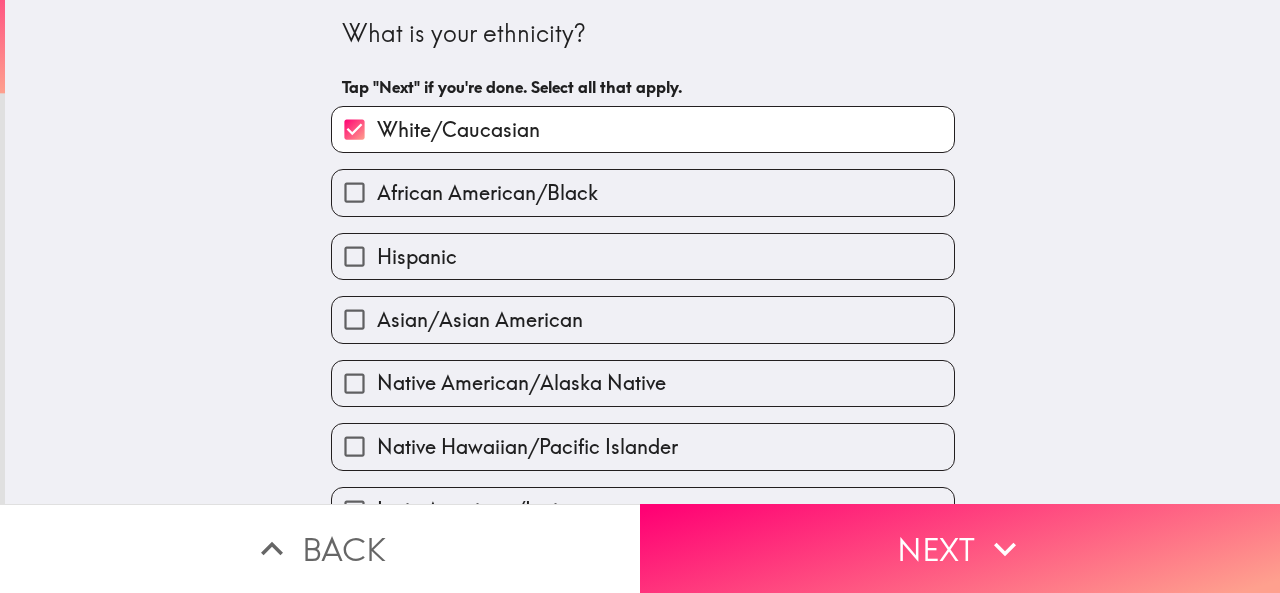 click on "Hispanic" at bounding box center (354, 256) 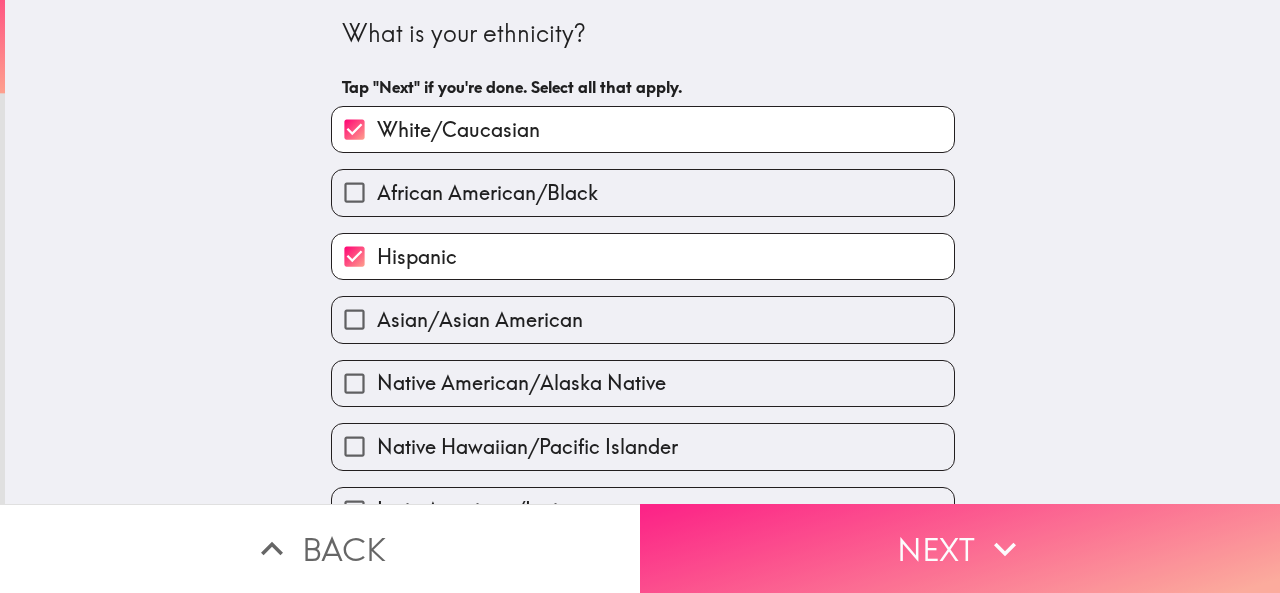 click on "Next" at bounding box center (960, 548) 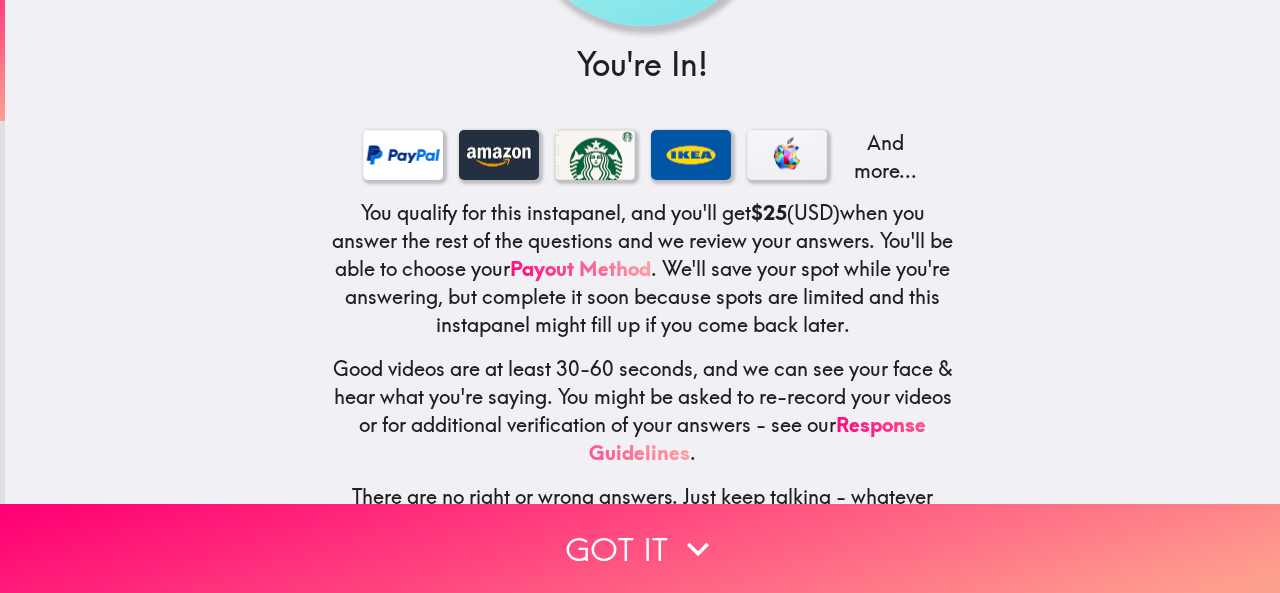 scroll, scrollTop: 311, scrollLeft: 0, axis: vertical 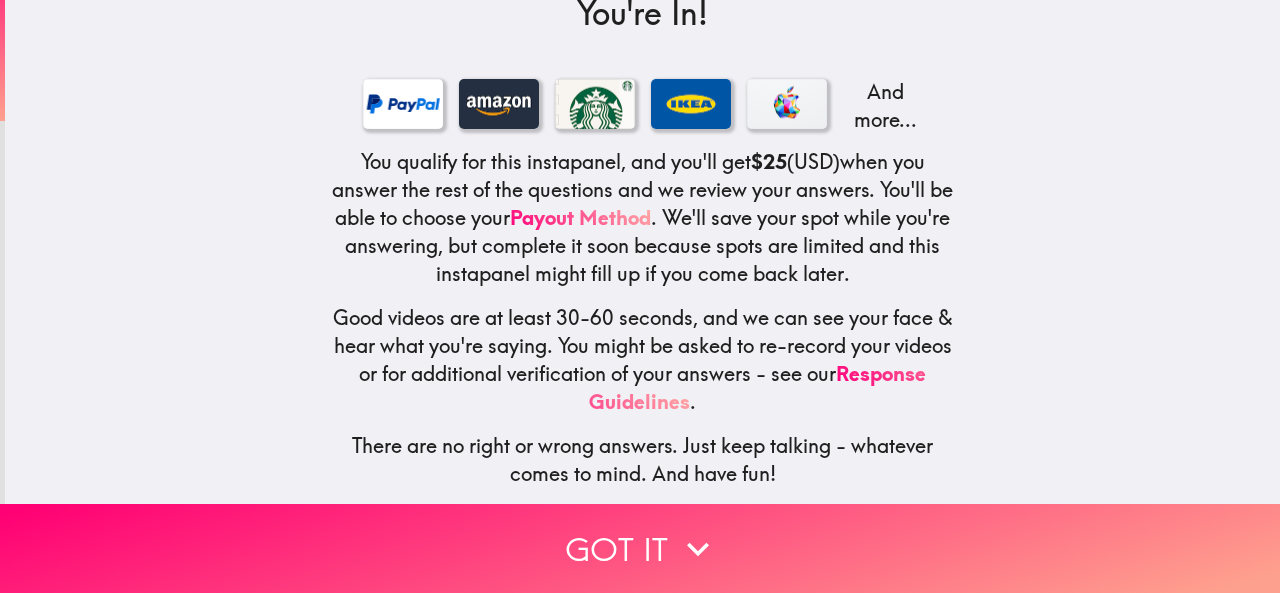click on "Got it" at bounding box center (640, 548) 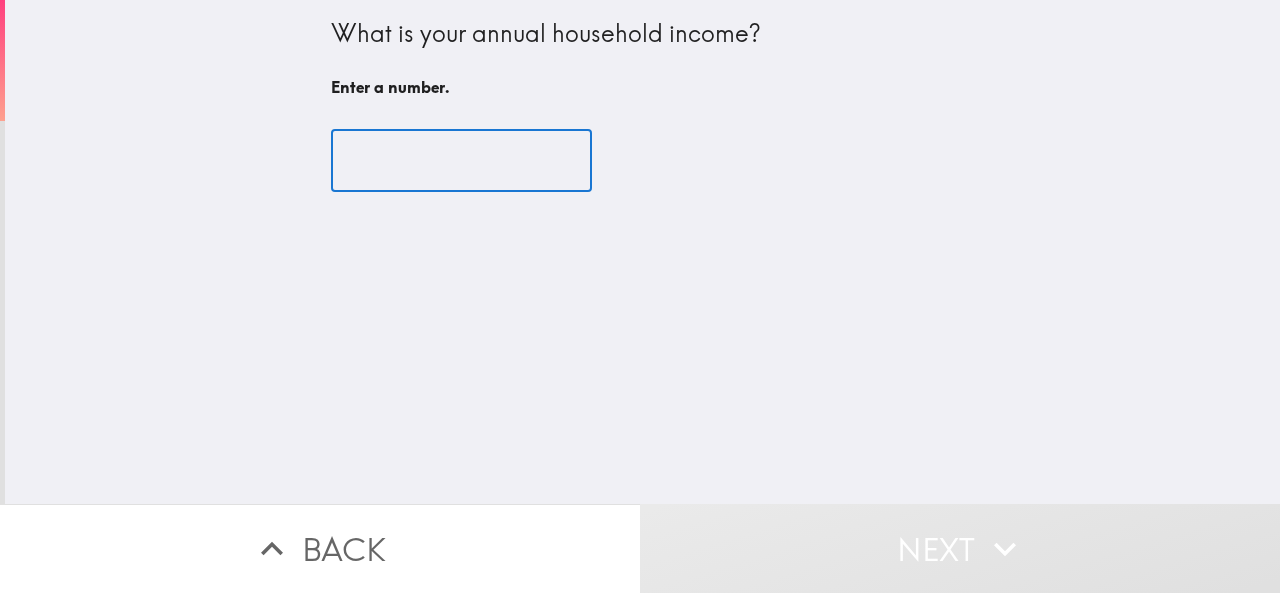 scroll, scrollTop: 0, scrollLeft: 0, axis: both 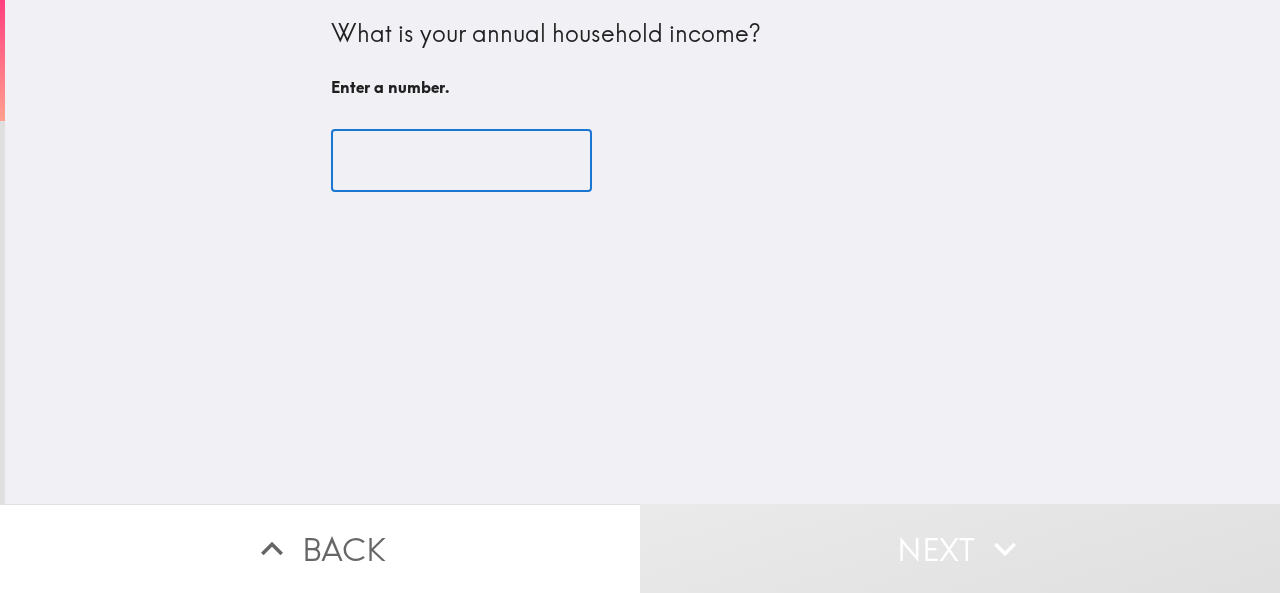 click at bounding box center (461, 161) 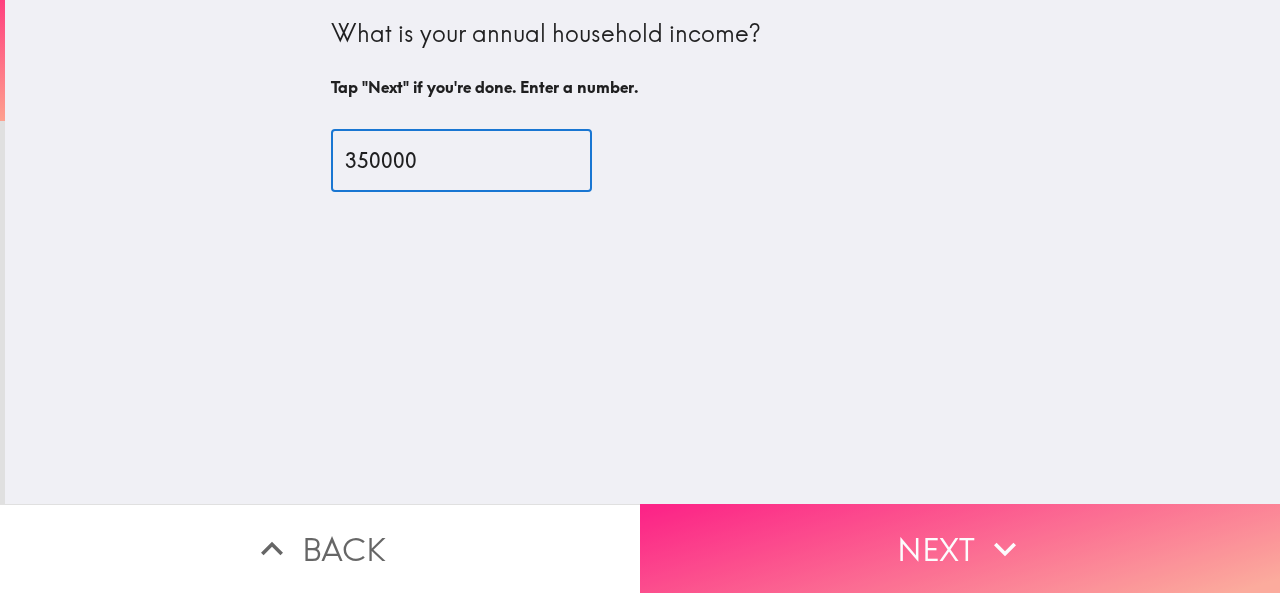 type on "350000" 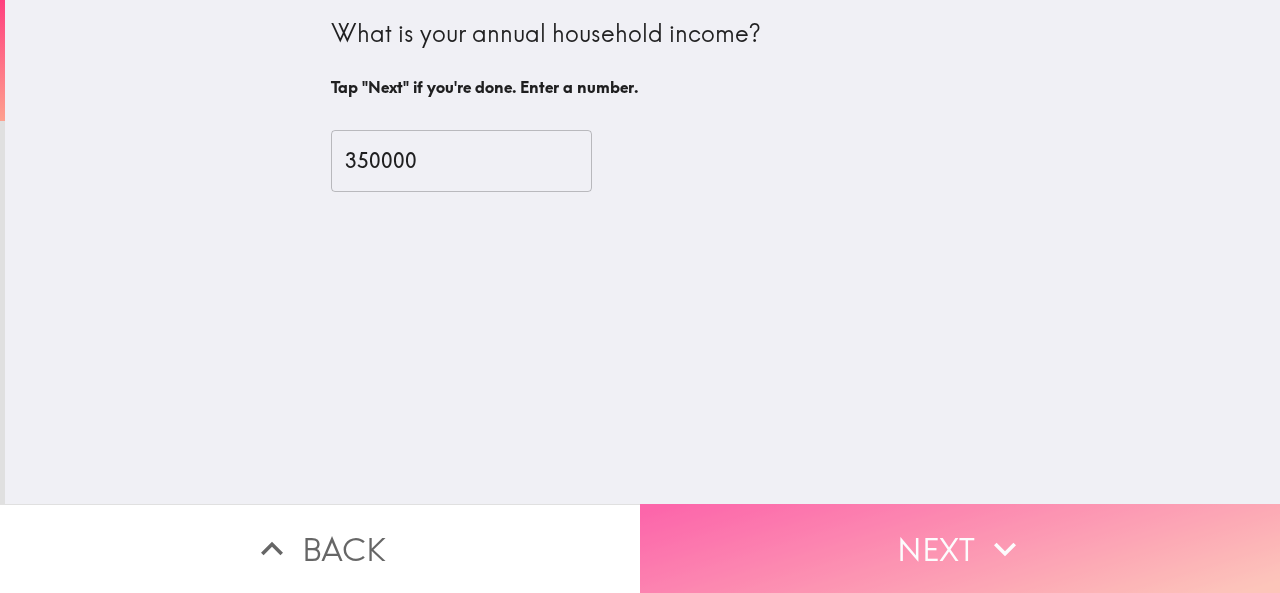 click on "Next" at bounding box center (960, 548) 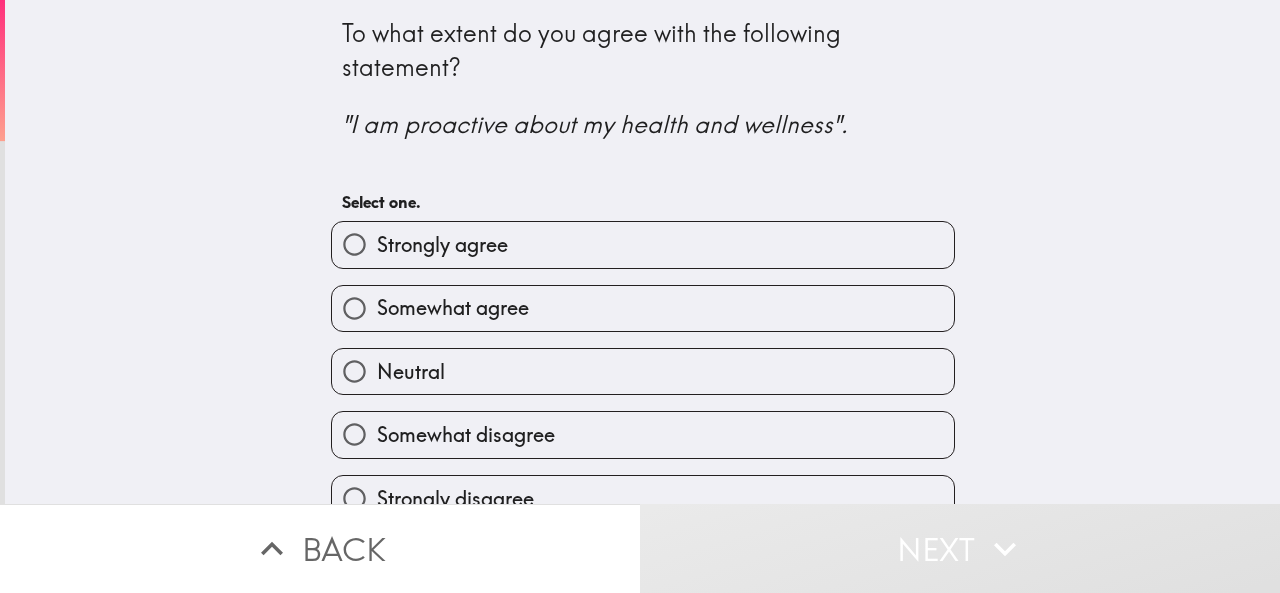 click on "Strongly agree" at bounding box center (354, 244) 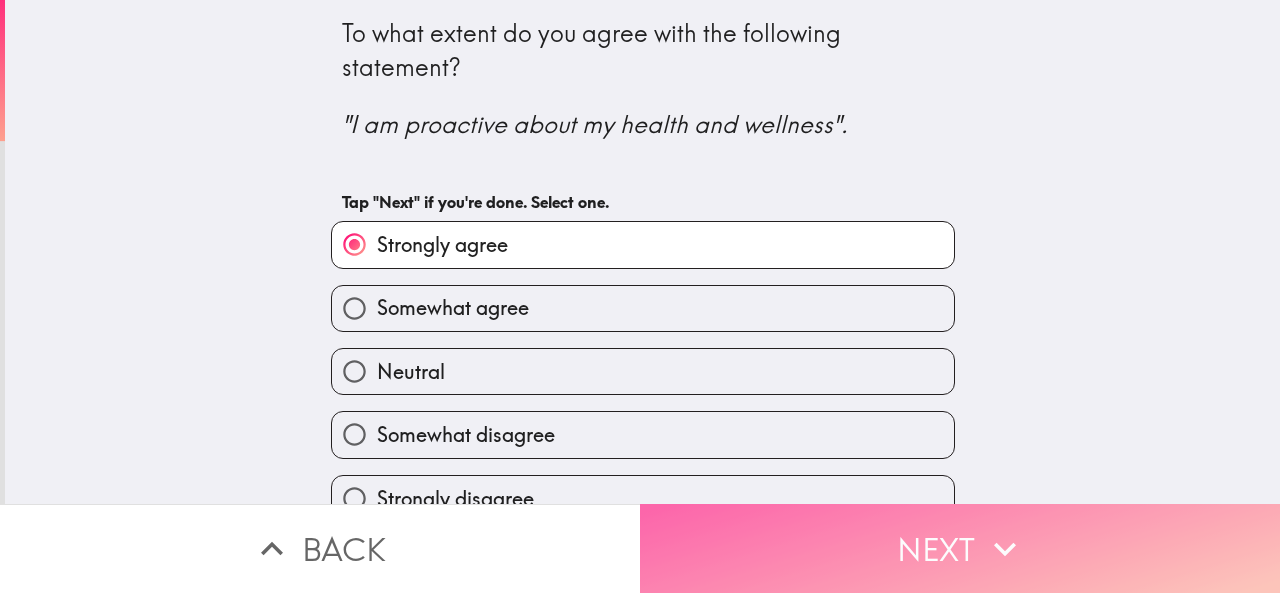 click on "Next" at bounding box center (960, 548) 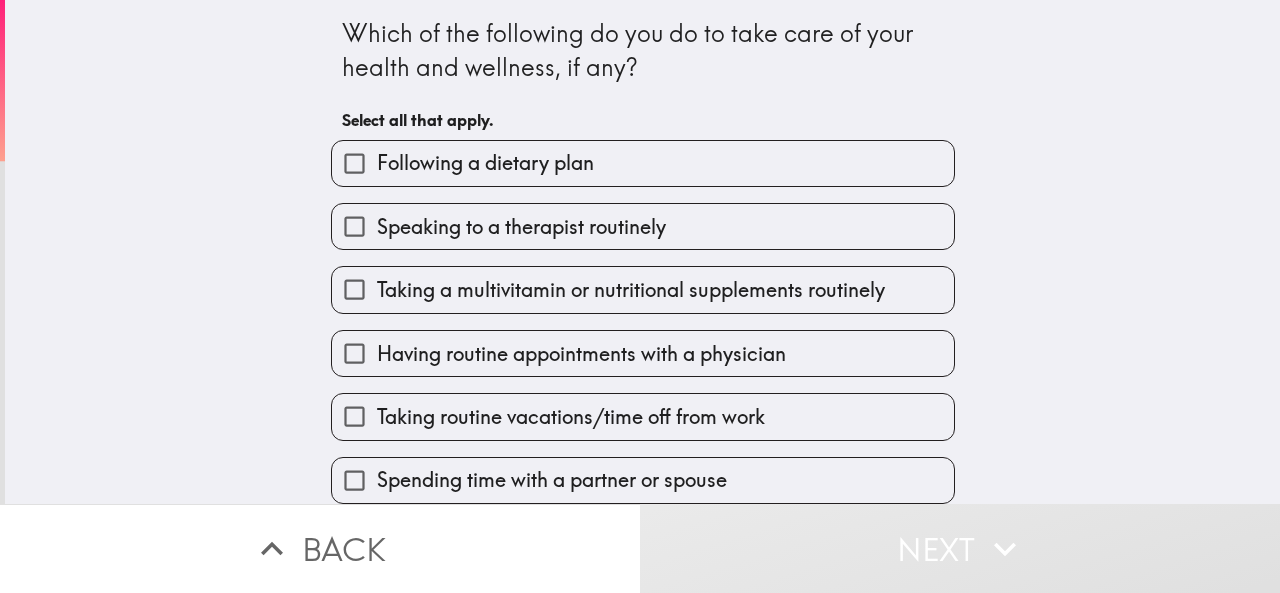 click on "Following a dietary plan" at bounding box center (354, 163) 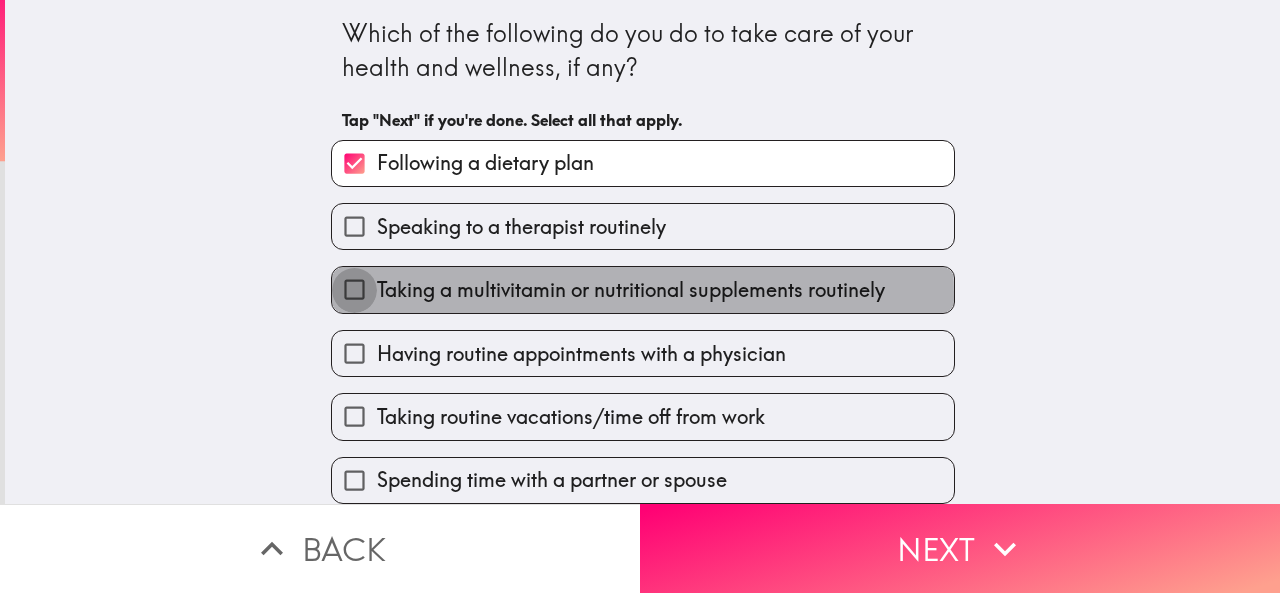 click on "Taking a multivitamin or nutritional supplements routinely" at bounding box center (354, 289) 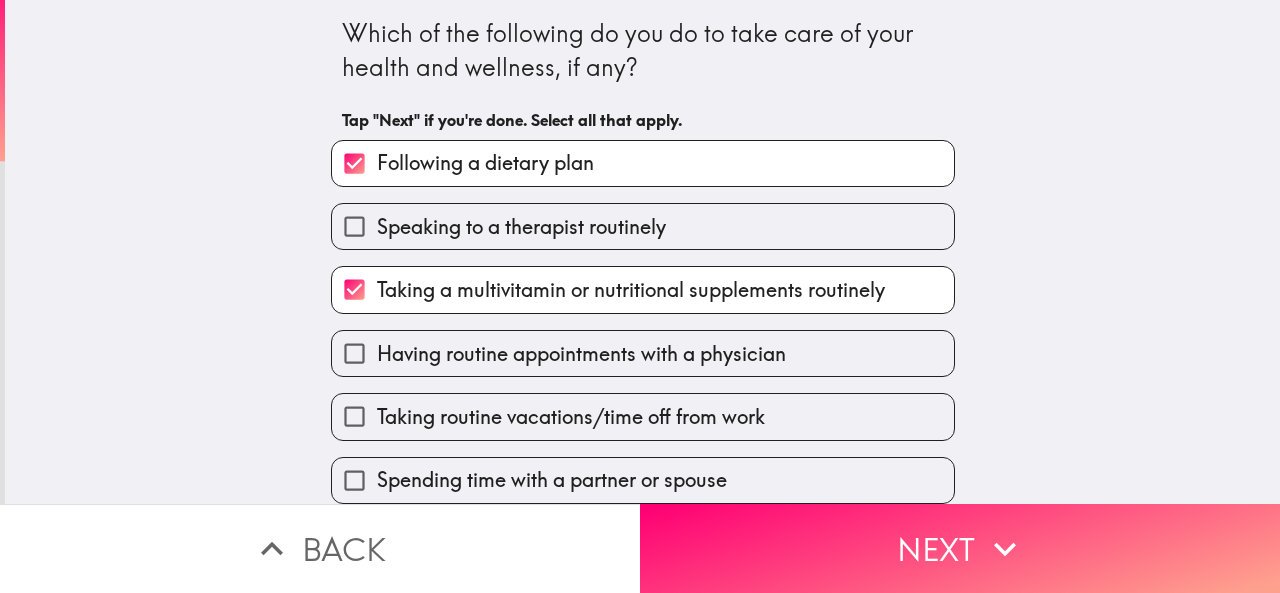 click on "Having routine appointments with a physician" at bounding box center (354, 353) 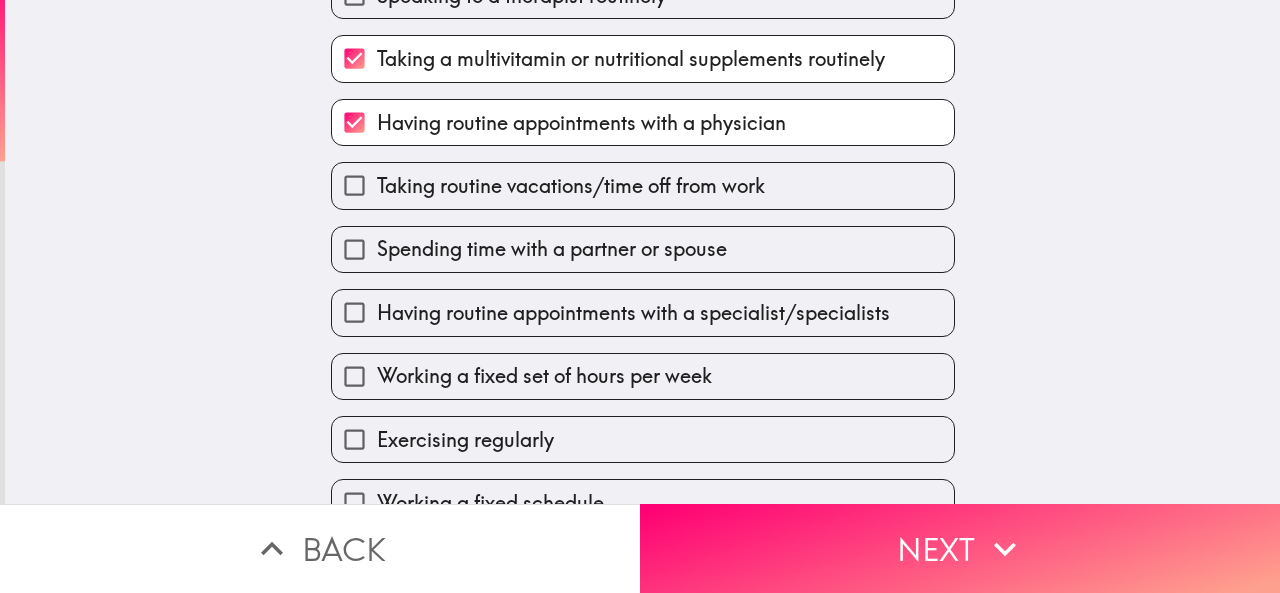 scroll, scrollTop: 200, scrollLeft: 0, axis: vertical 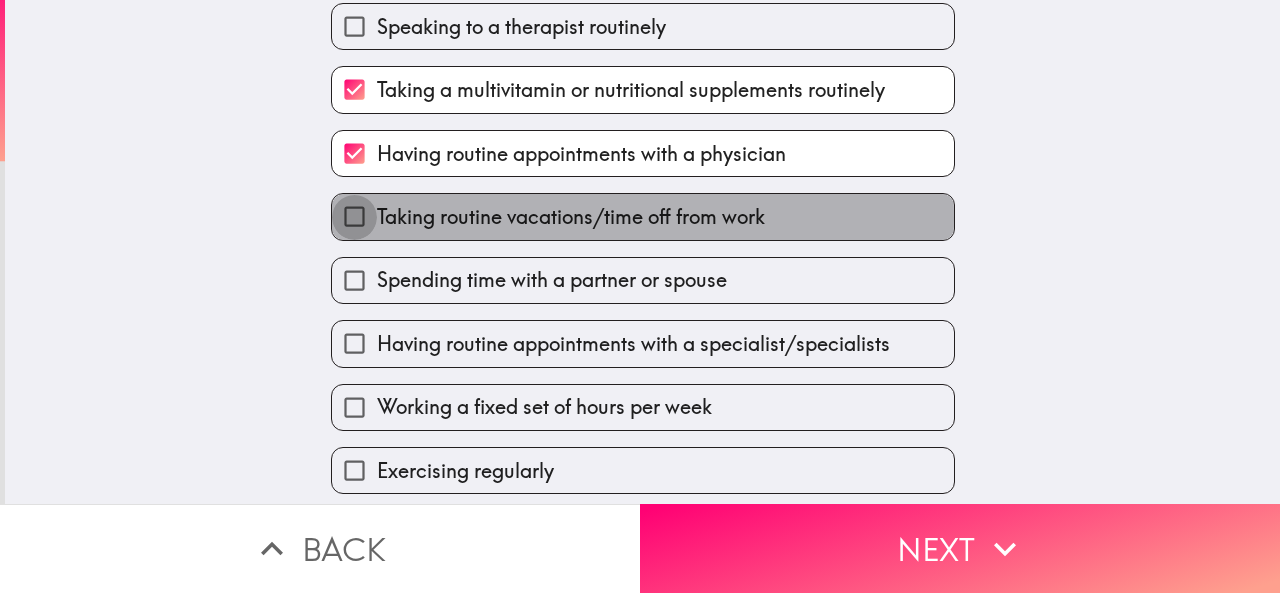 click on "Taking routine vacations/time off from work" at bounding box center (354, 216) 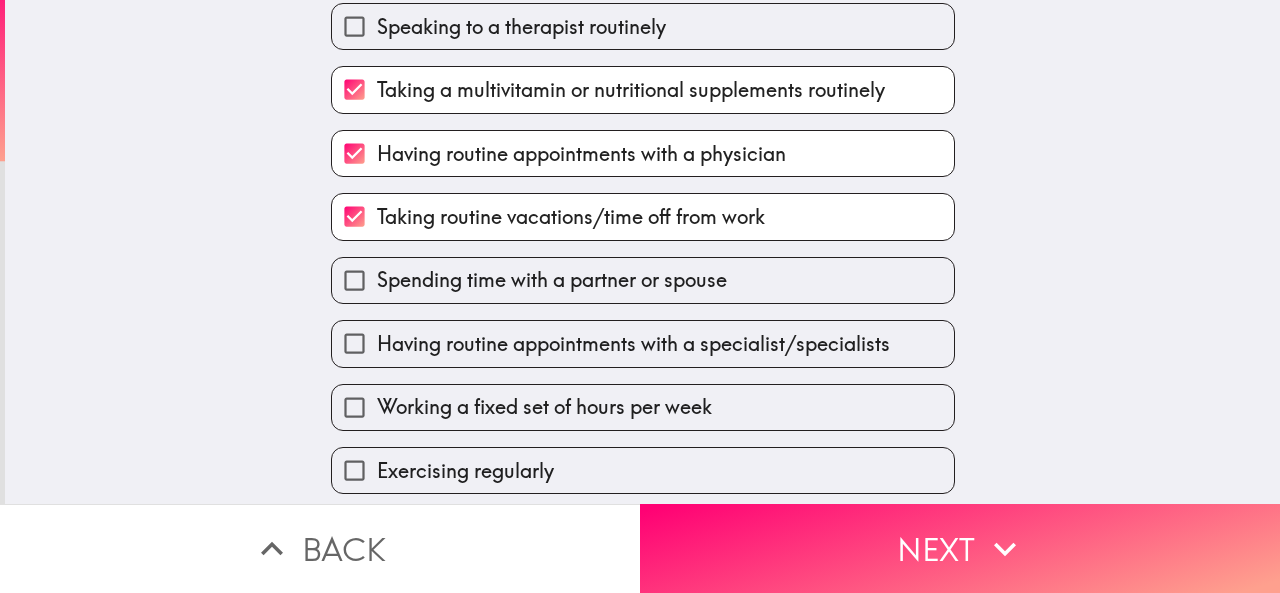 click on "Spending time with a partner or spouse" at bounding box center (354, 280) 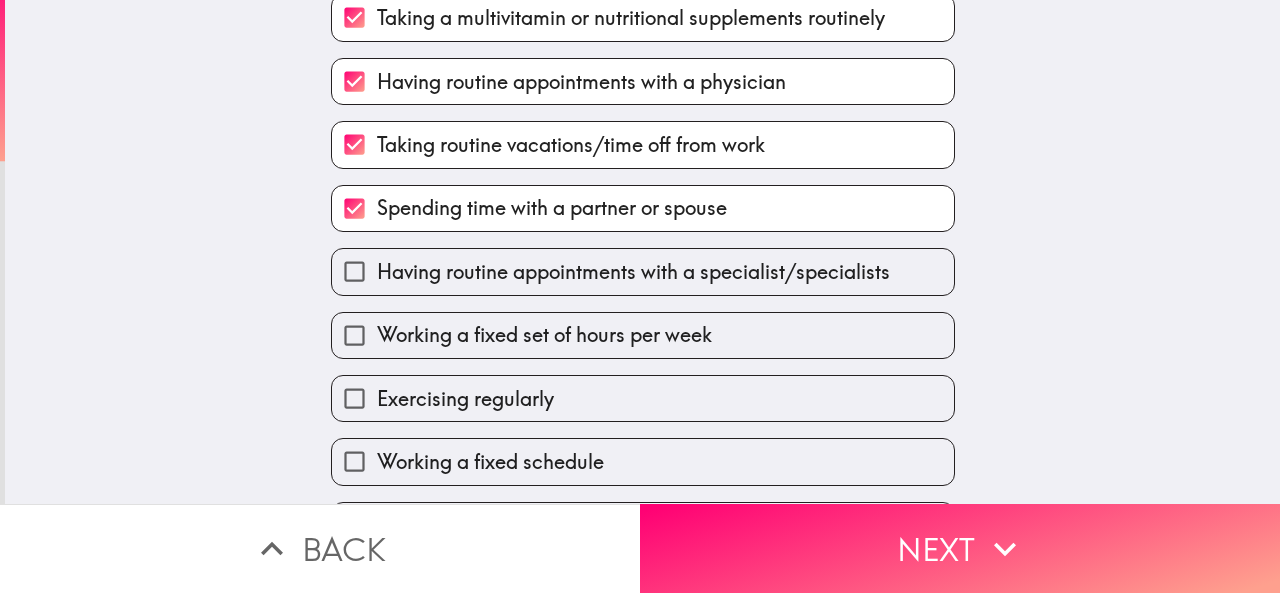 scroll, scrollTop: 300, scrollLeft: 0, axis: vertical 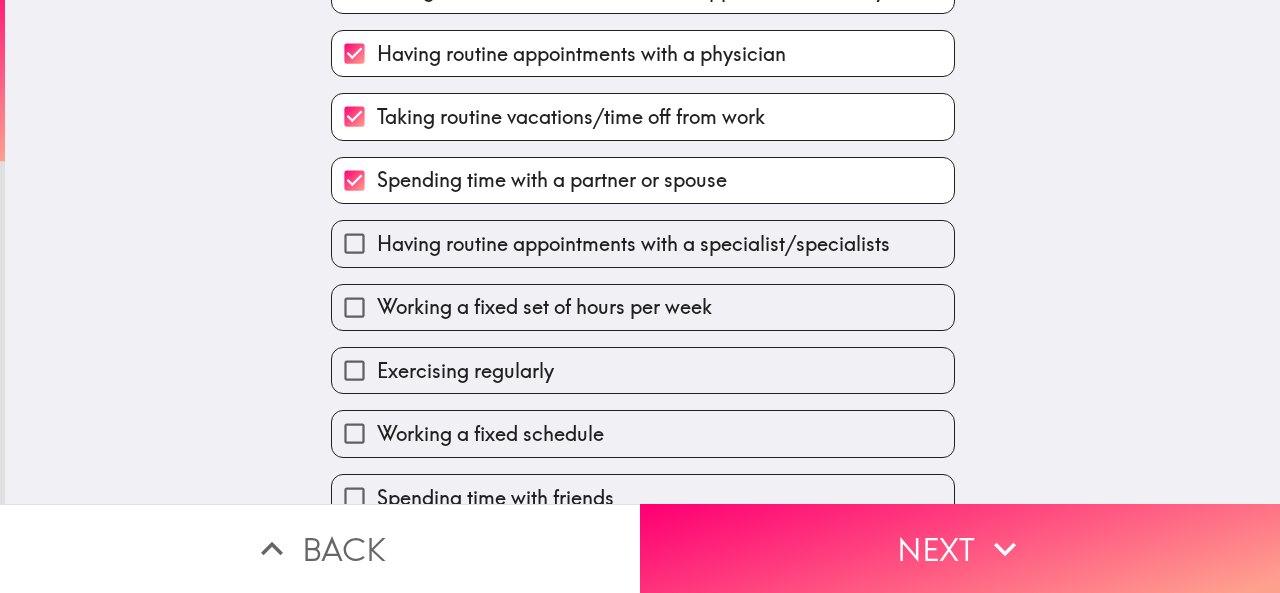 click on "Working a fixed set of hours per week" at bounding box center (354, 307) 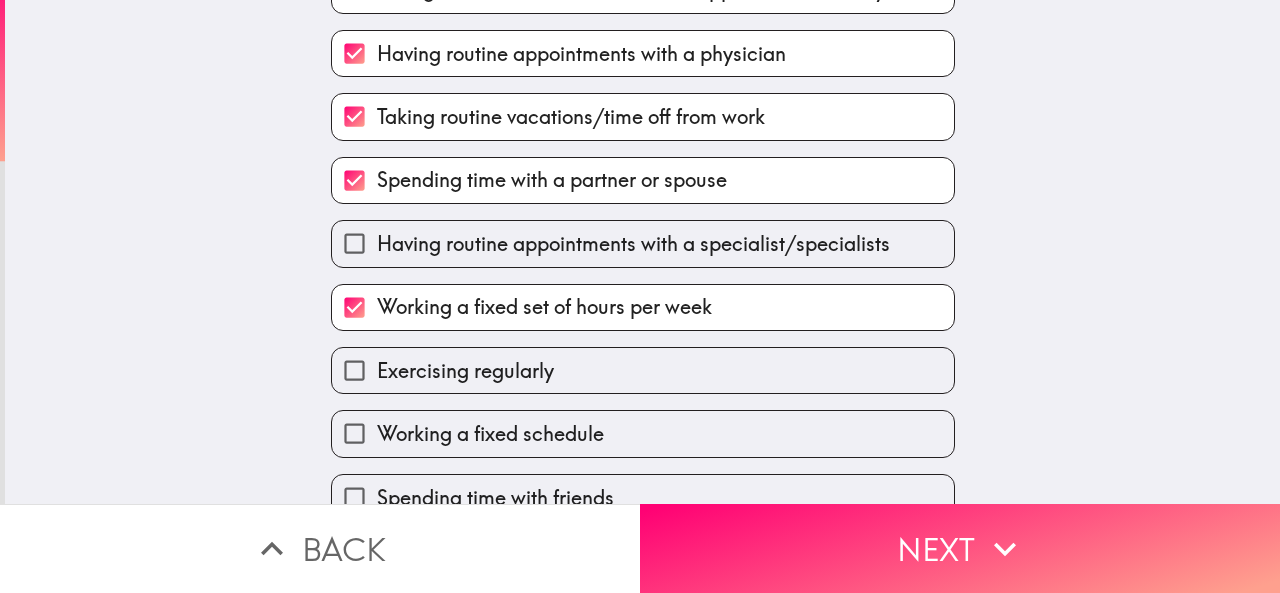 click on "Exercising regularly" at bounding box center [354, 370] 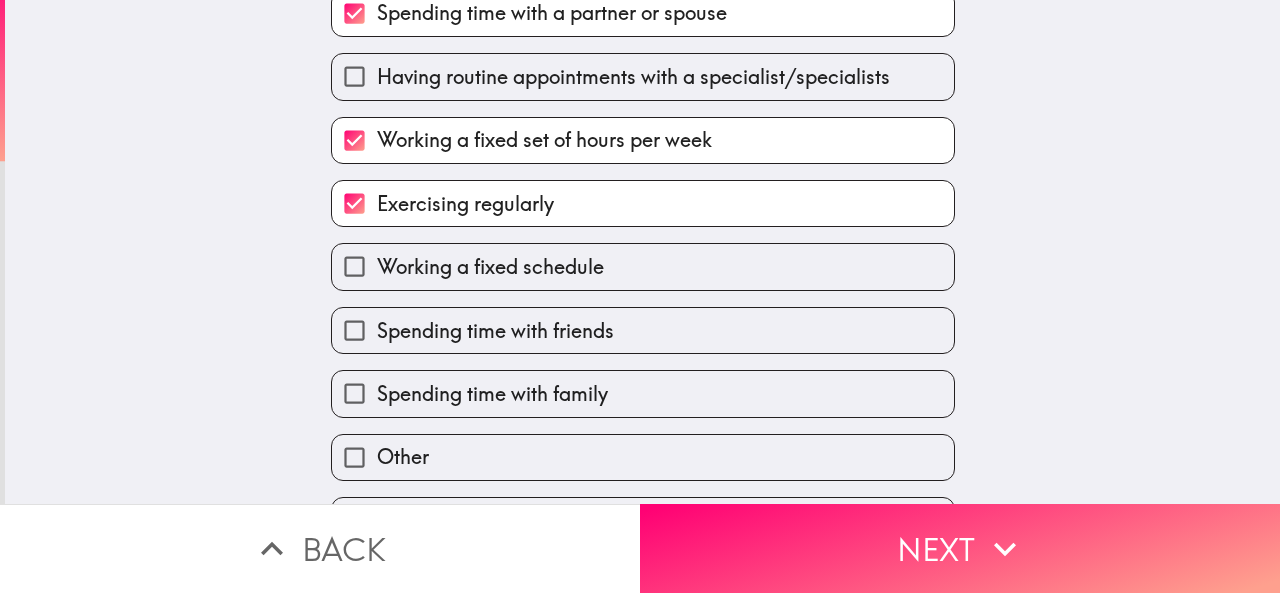 scroll, scrollTop: 531, scrollLeft: 0, axis: vertical 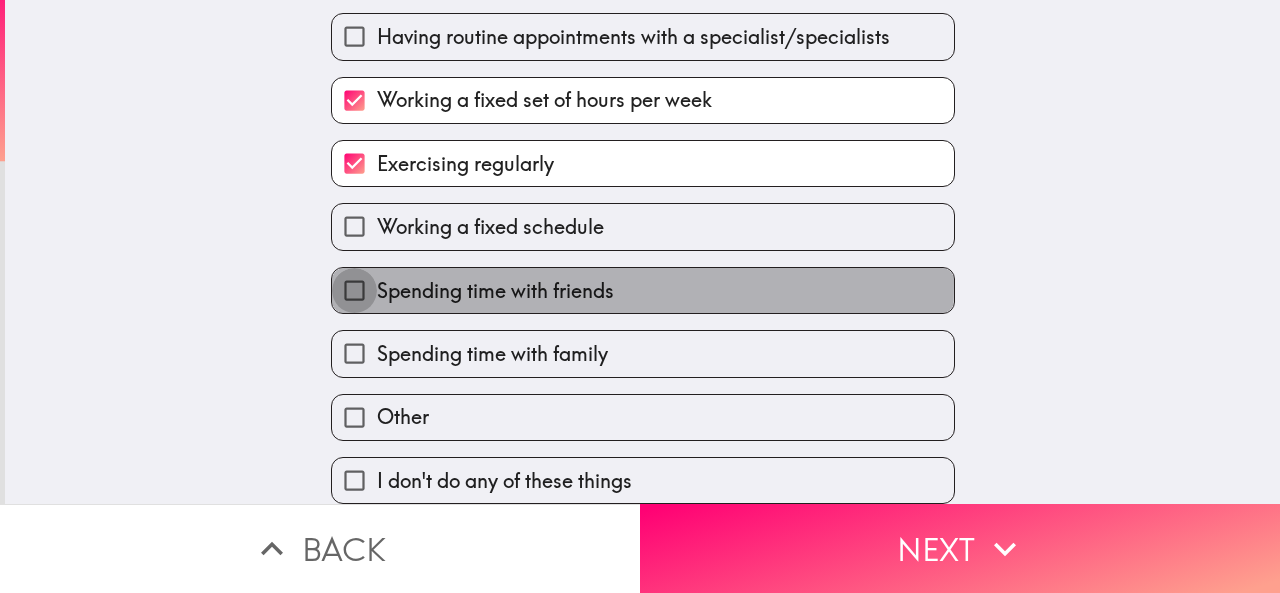 click on "Spending time with friends" at bounding box center [354, 290] 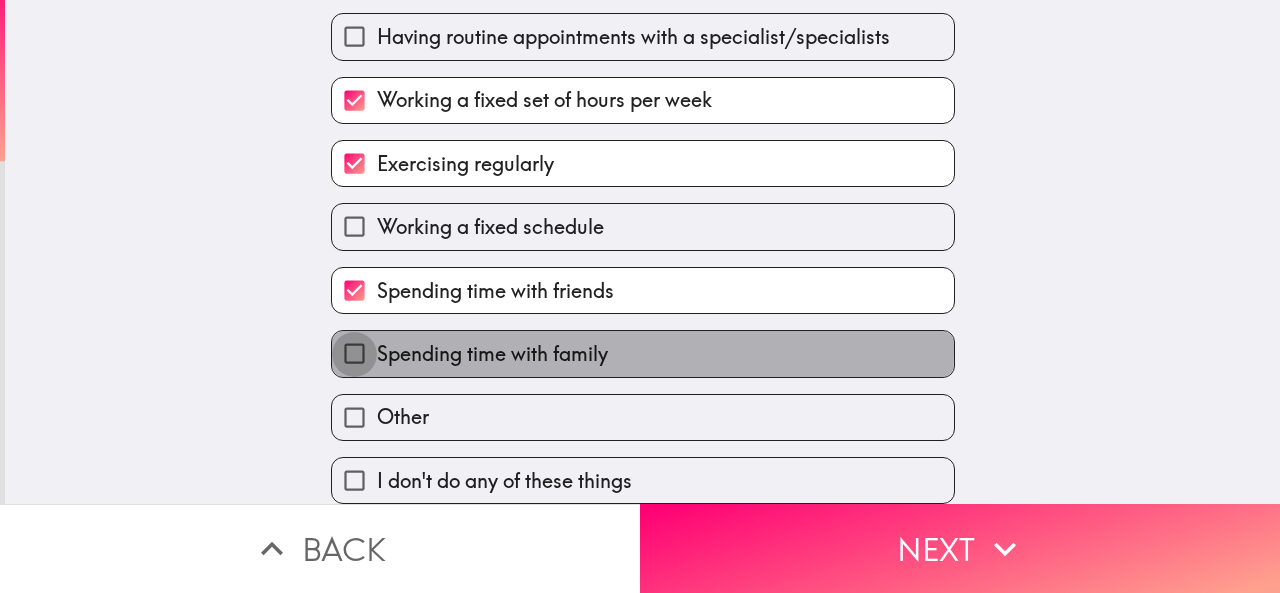 click on "Spending time with family" at bounding box center (354, 353) 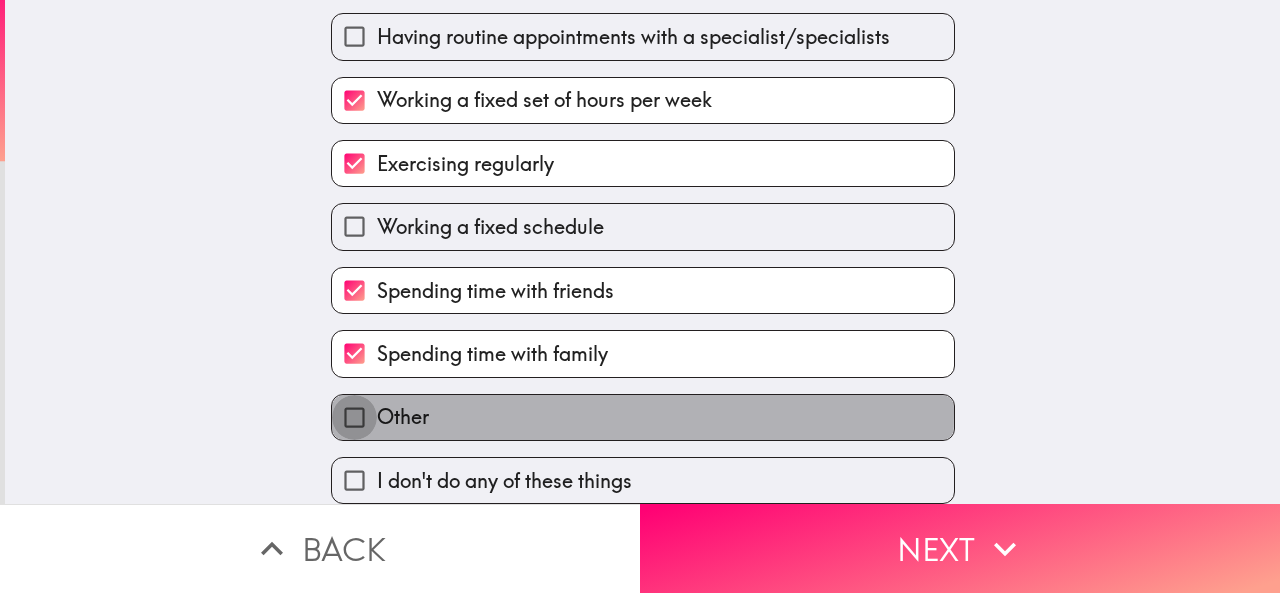 drag, startPoint x: 336, startPoint y: 397, endPoint x: 465, endPoint y: 441, distance: 136.29747 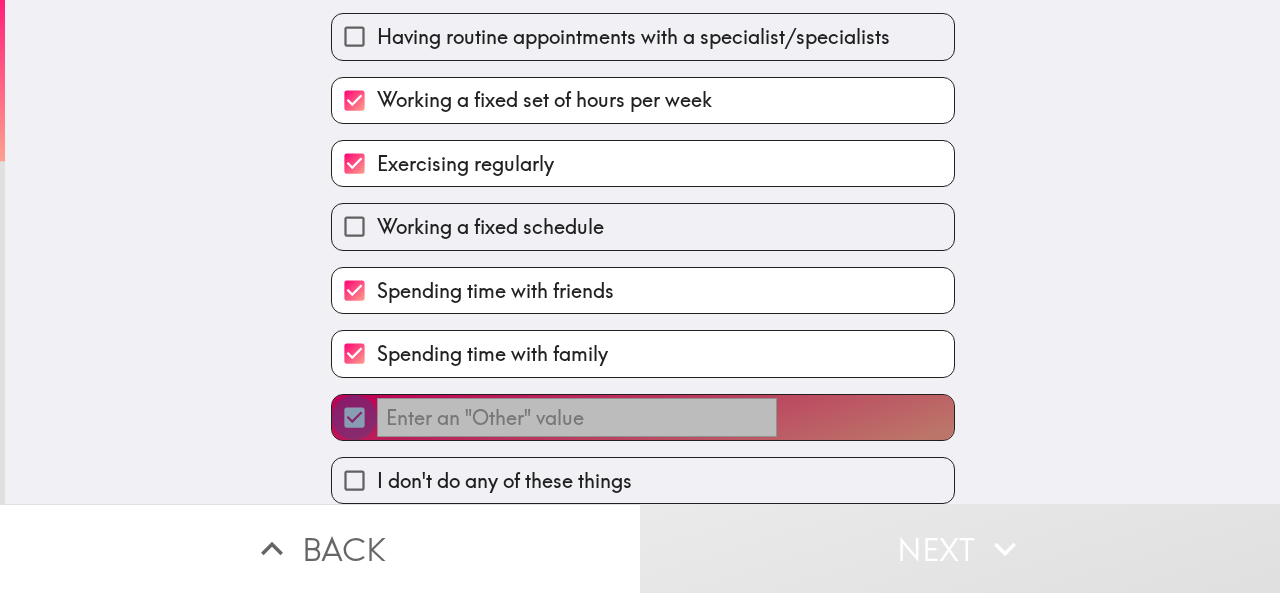 click on "​" at bounding box center [354, 417] 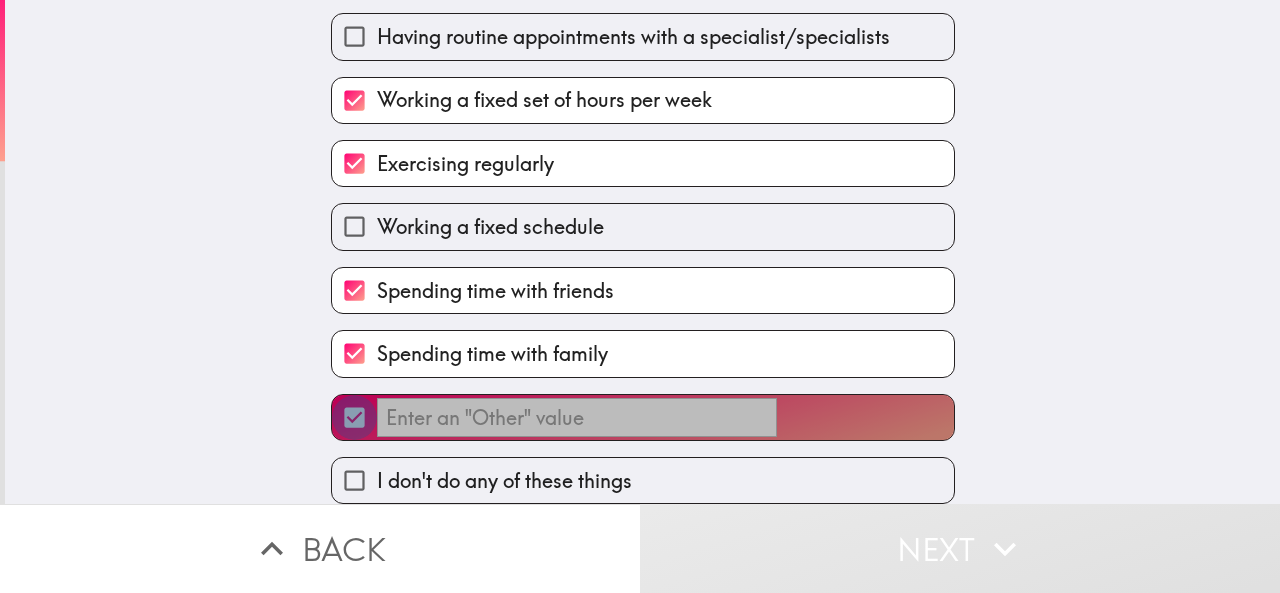 checkbox on "false" 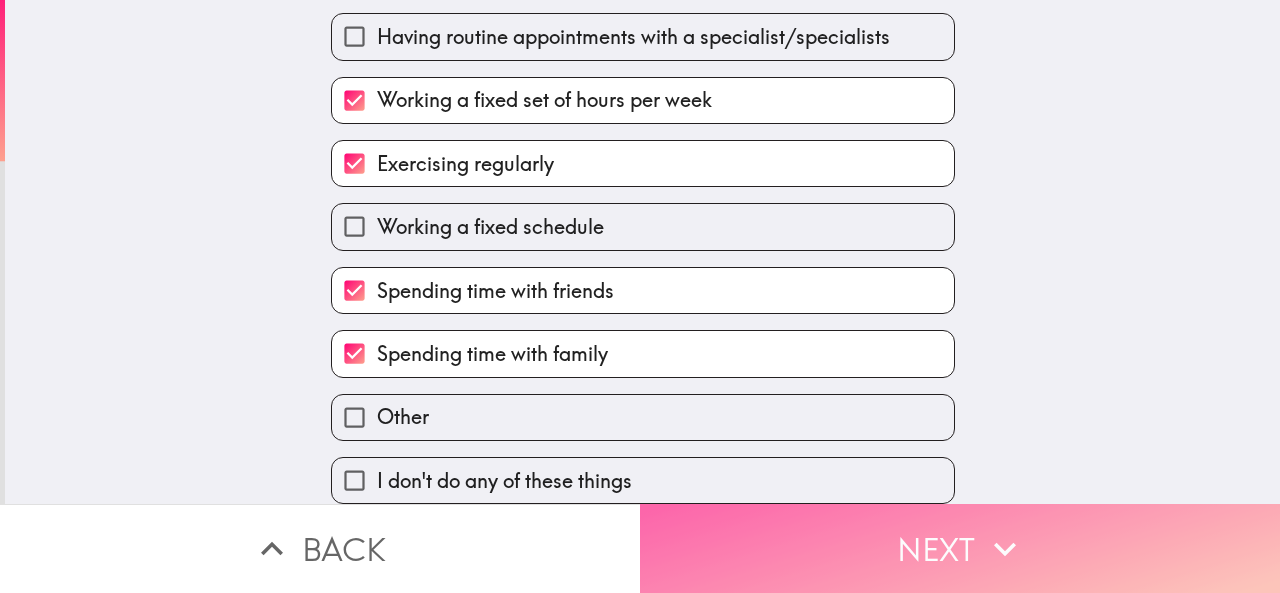 click on "Next" at bounding box center [960, 548] 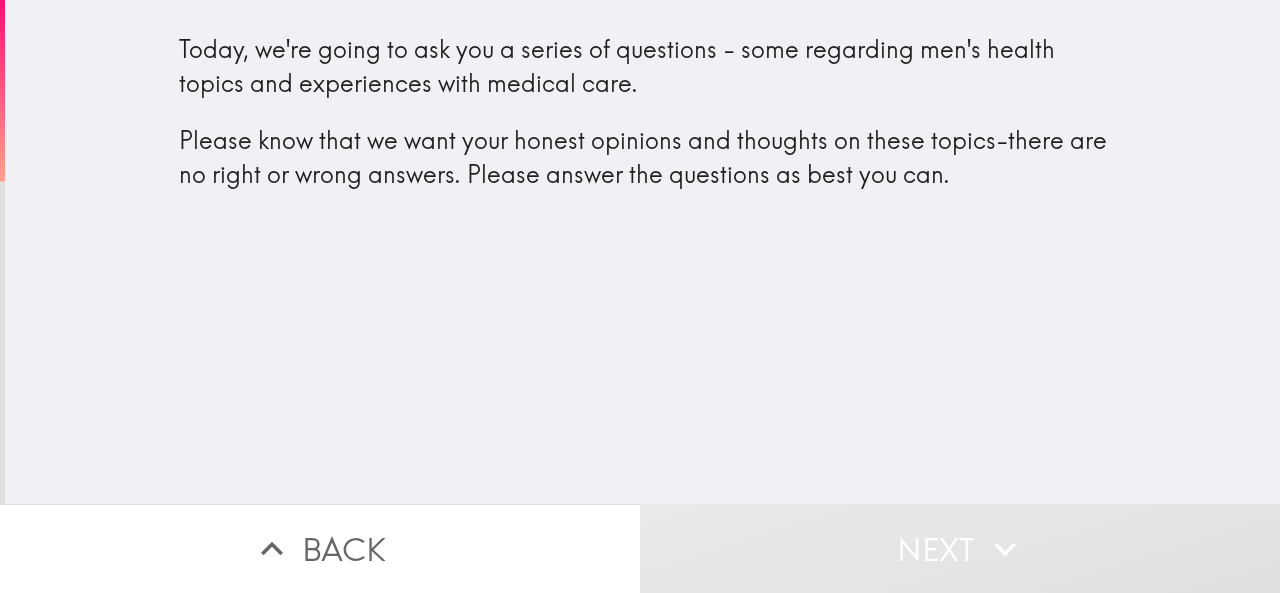 scroll, scrollTop: 0, scrollLeft: 0, axis: both 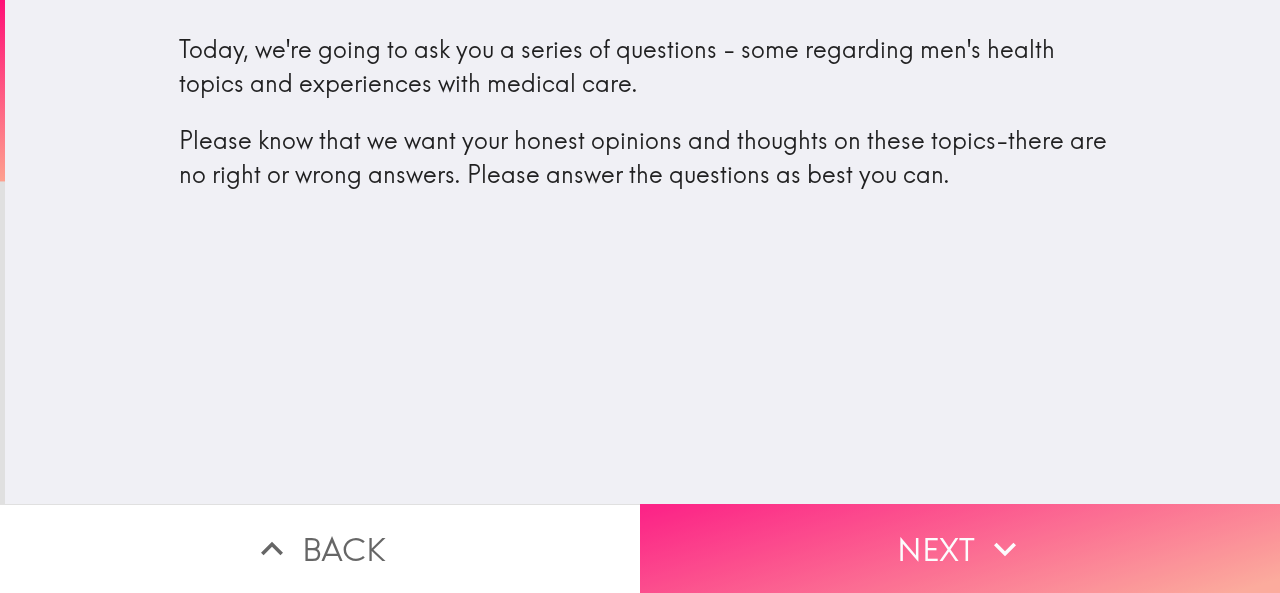 click on "Next" at bounding box center (960, 548) 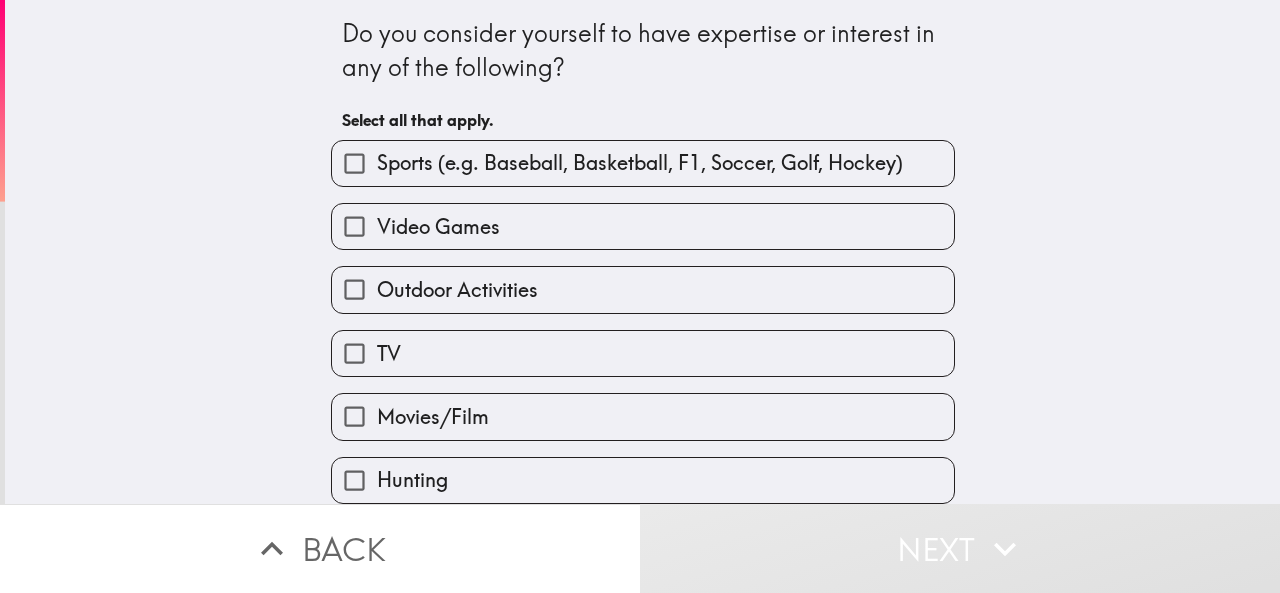 click on "Sports (e.g. Baseball, Basketball, F1, Soccer, Golf, Hockey)" at bounding box center [354, 163] 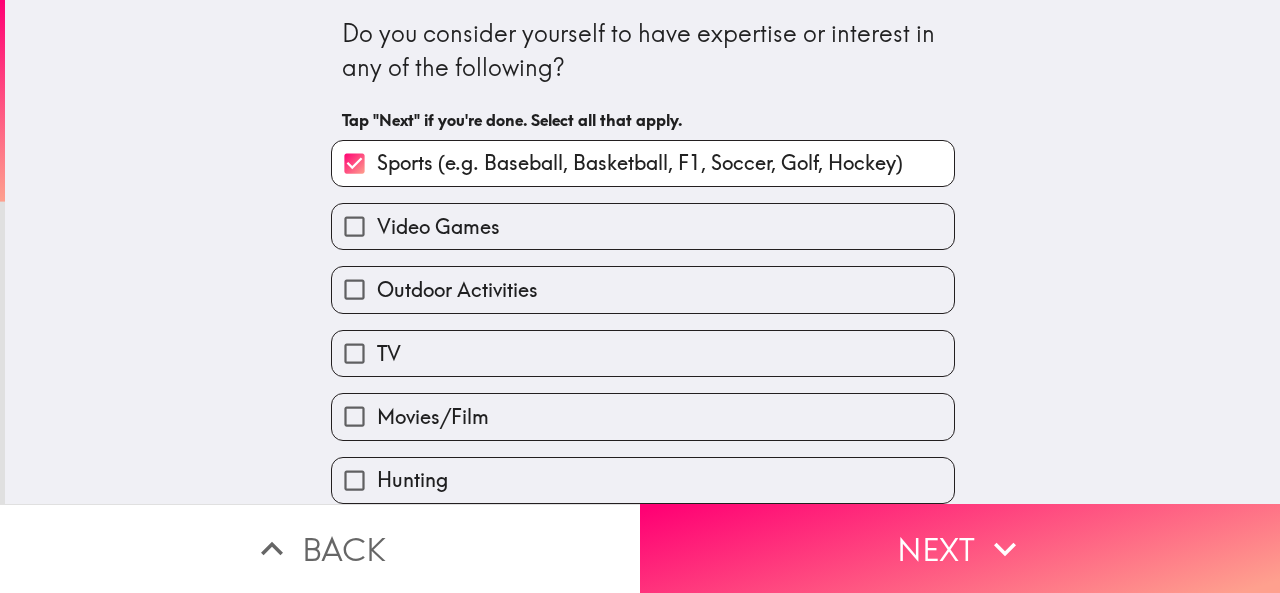 click on "Video Games" at bounding box center (354, 226) 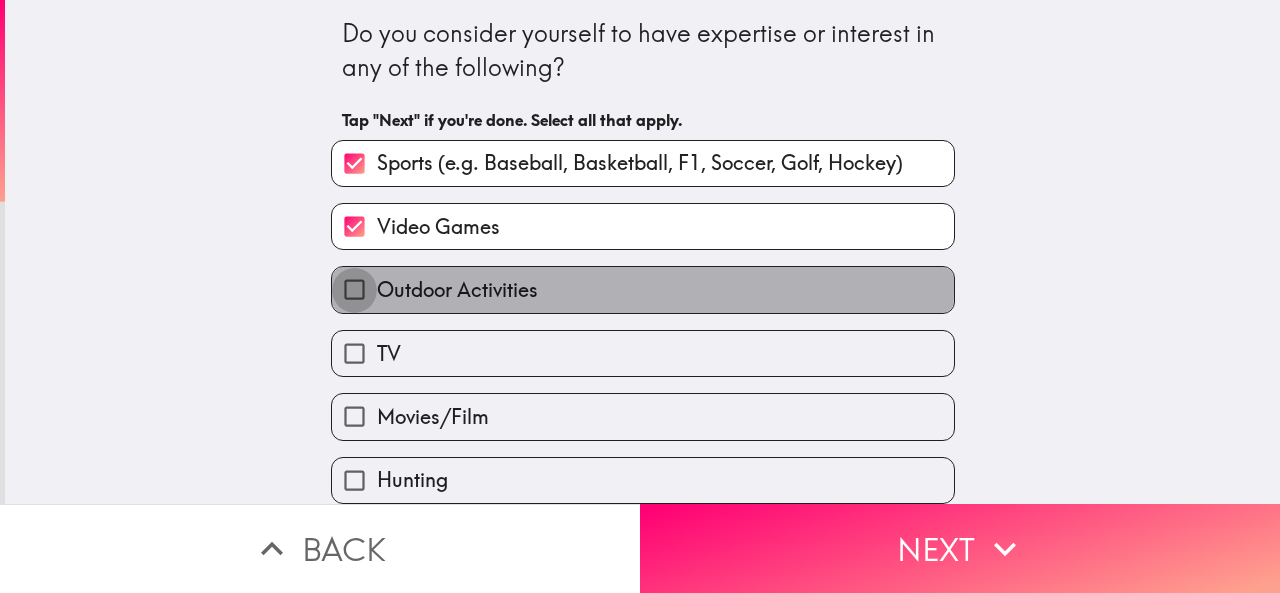 click on "Outdoor Activities" at bounding box center [354, 289] 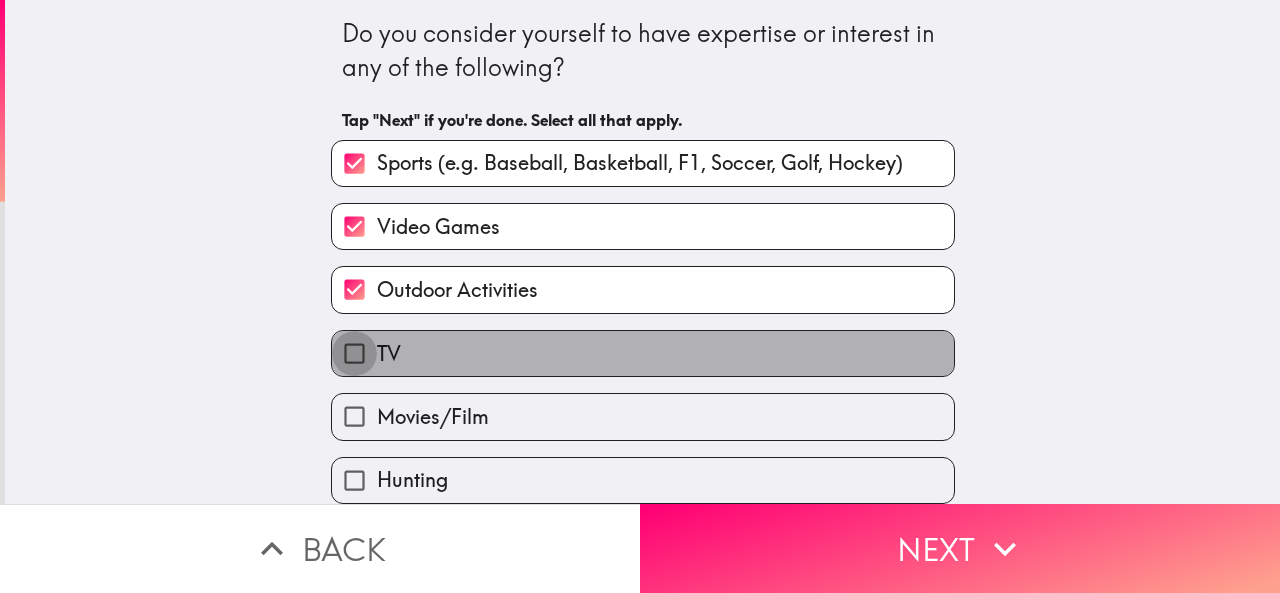 drag, startPoint x: 333, startPoint y: 344, endPoint x: 341, endPoint y: 391, distance: 47.67599 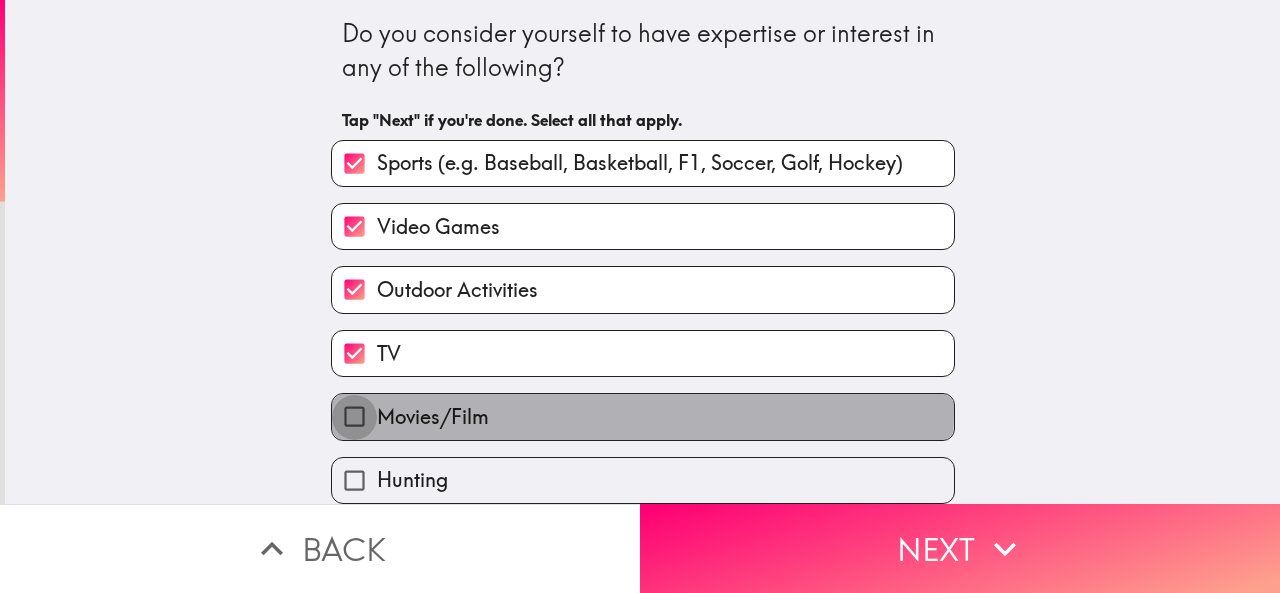 click on "Movies/Film" at bounding box center (354, 416) 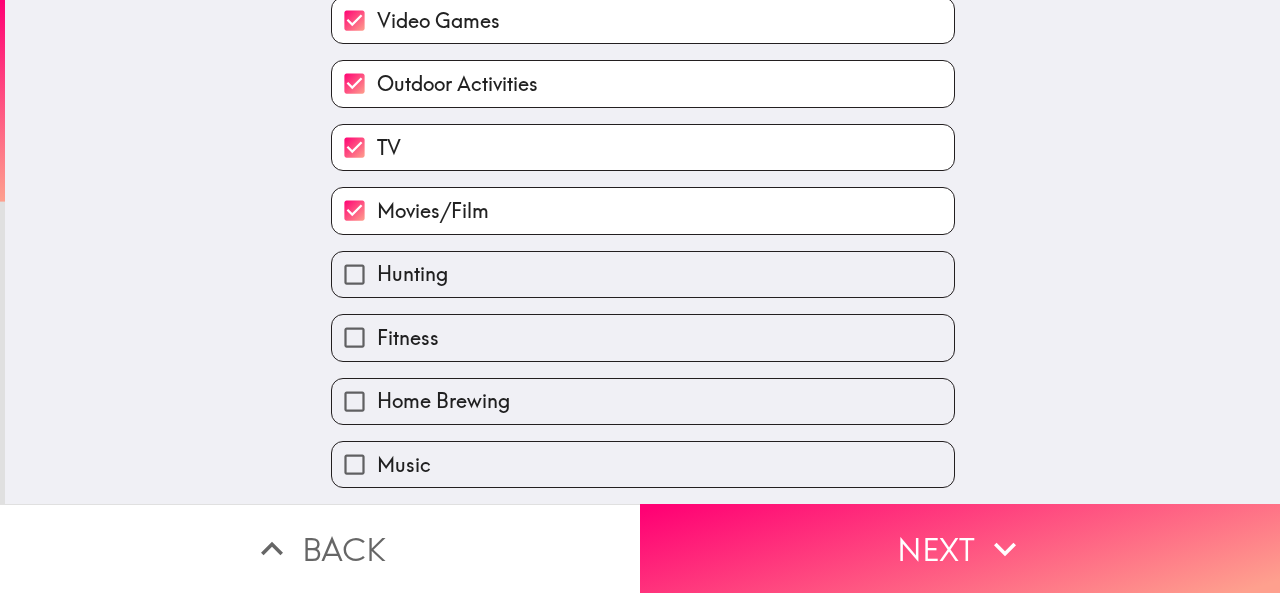 scroll, scrollTop: 400, scrollLeft: 0, axis: vertical 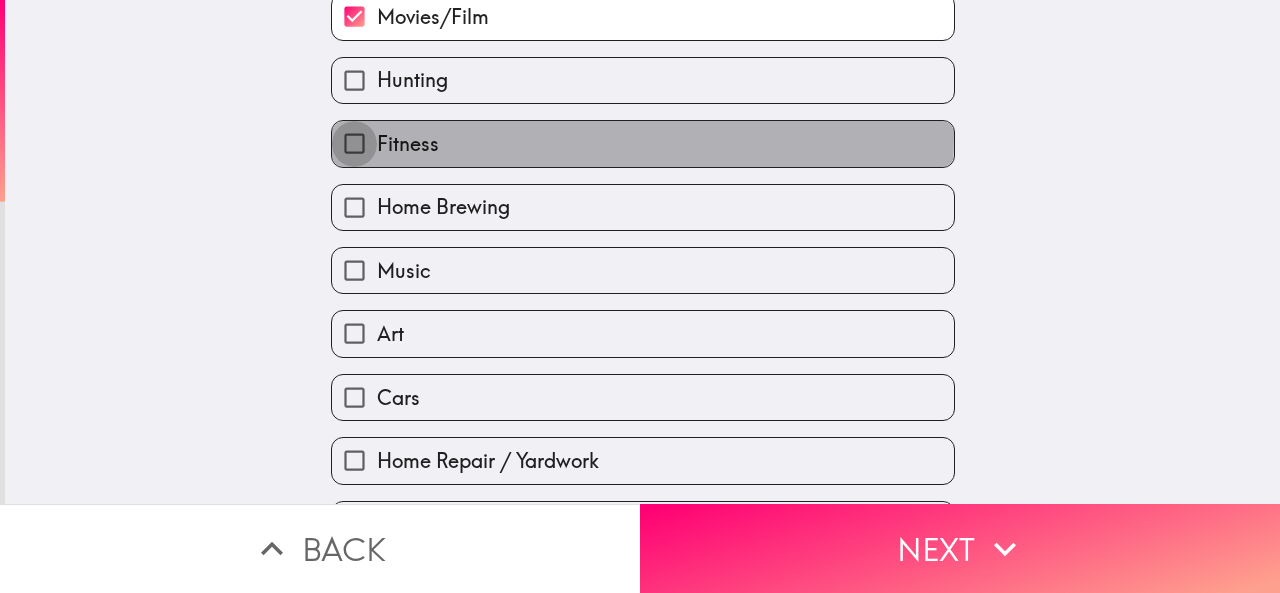 click on "Fitness" at bounding box center [354, 143] 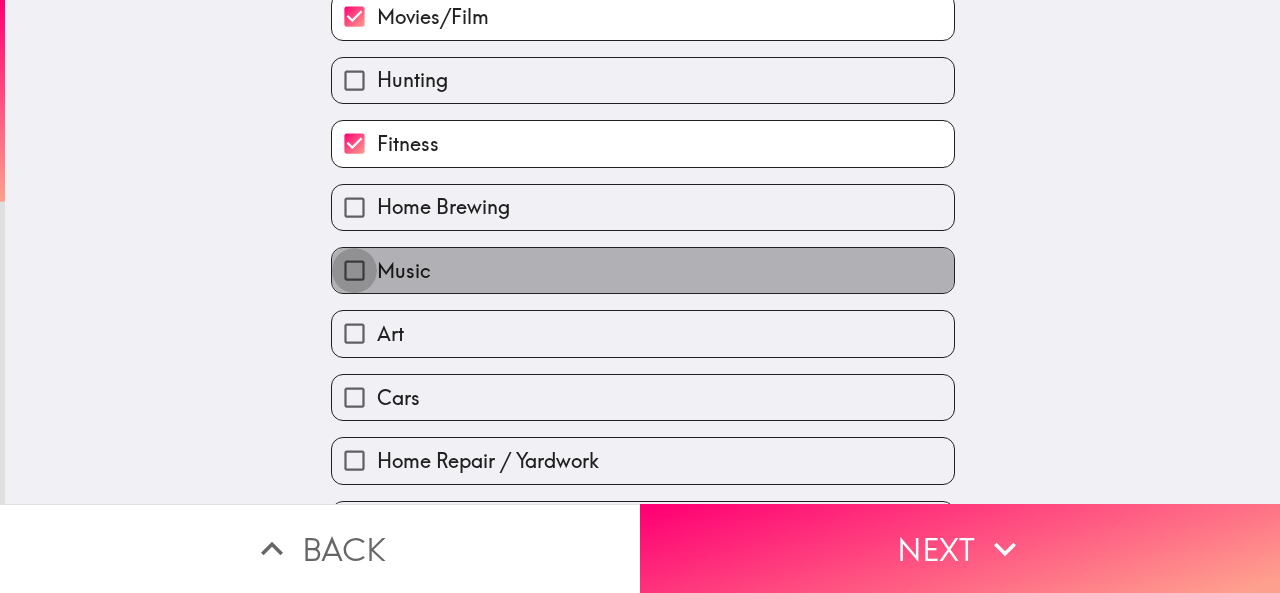 click on "Music" at bounding box center [354, 270] 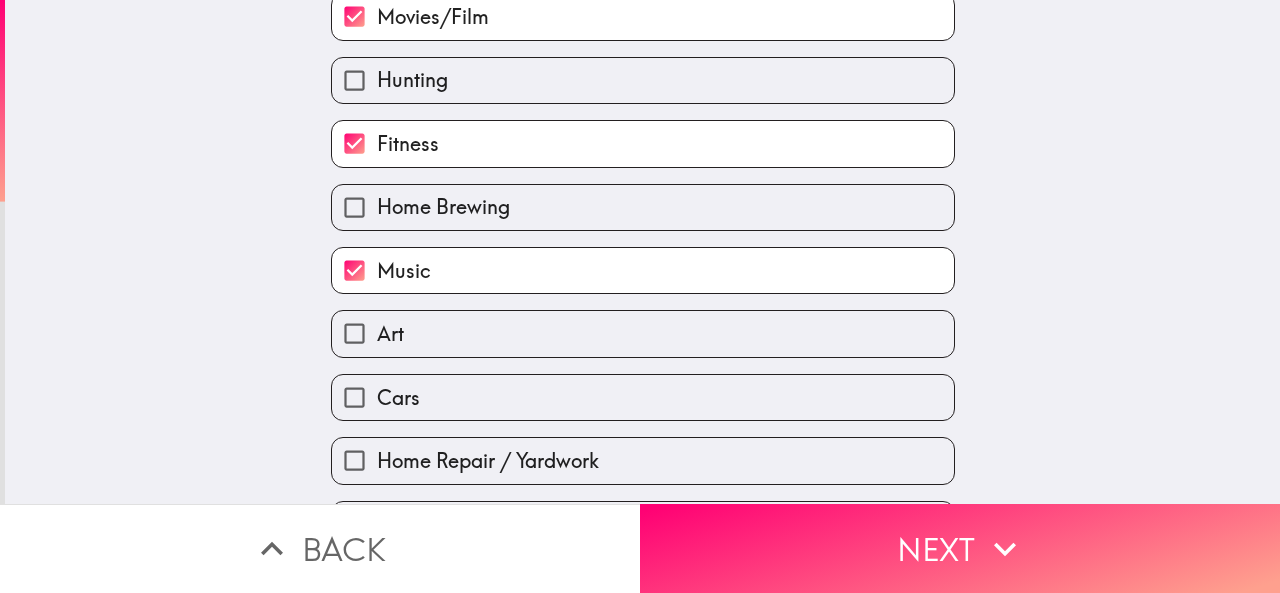 drag, startPoint x: 336, startPoint y: 337, endPoint x: 331, endPoint y: 370, distance: 33.37664 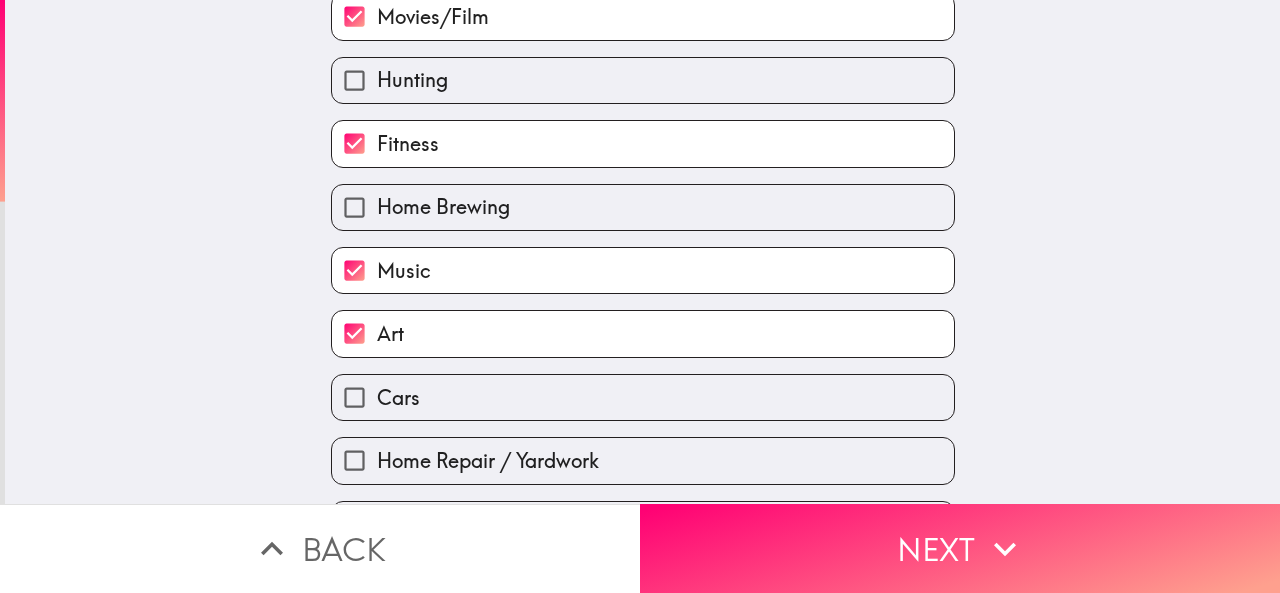click on "Cars" at bounding box center (354, 397) 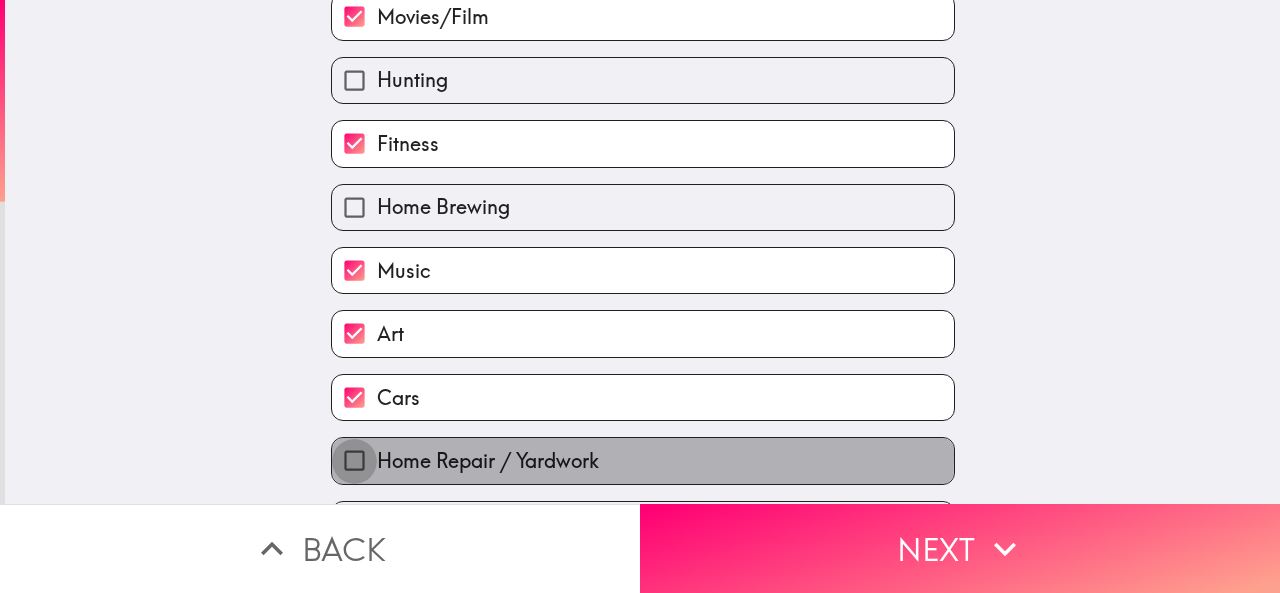 click on "Home Repair / Yardwork" at bounding box center (354, 460) 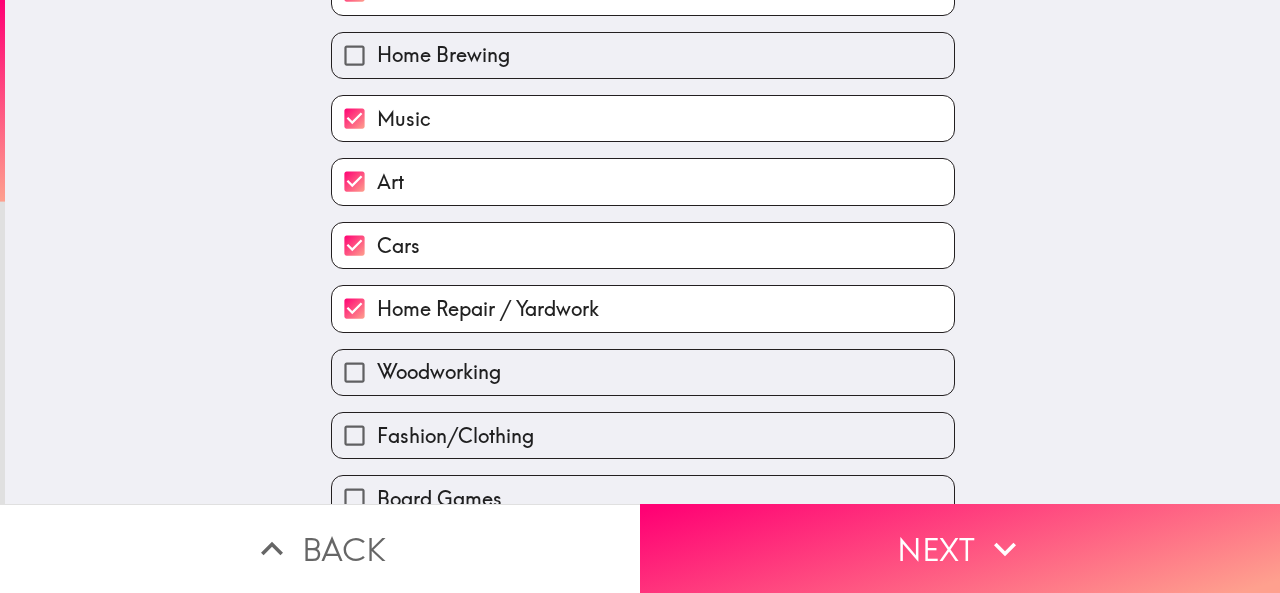 scroll, scrollTop: 800, scrollLeft: 0, axis: vertical 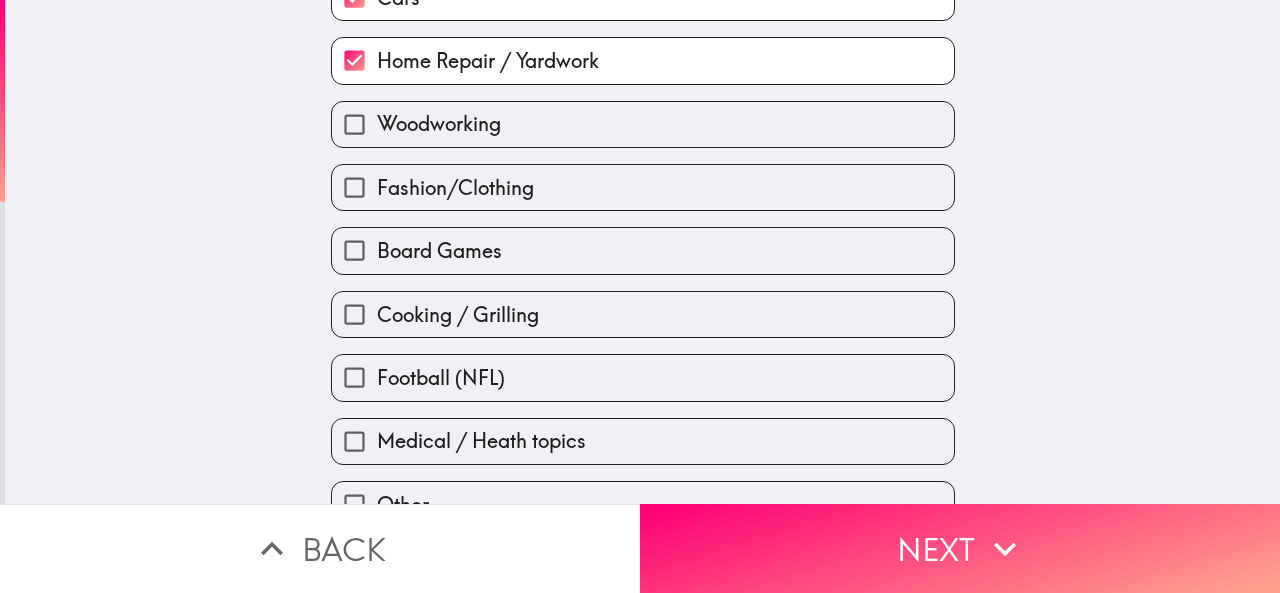click on "Fashion/Clothing" at bounding box center [354, 187] 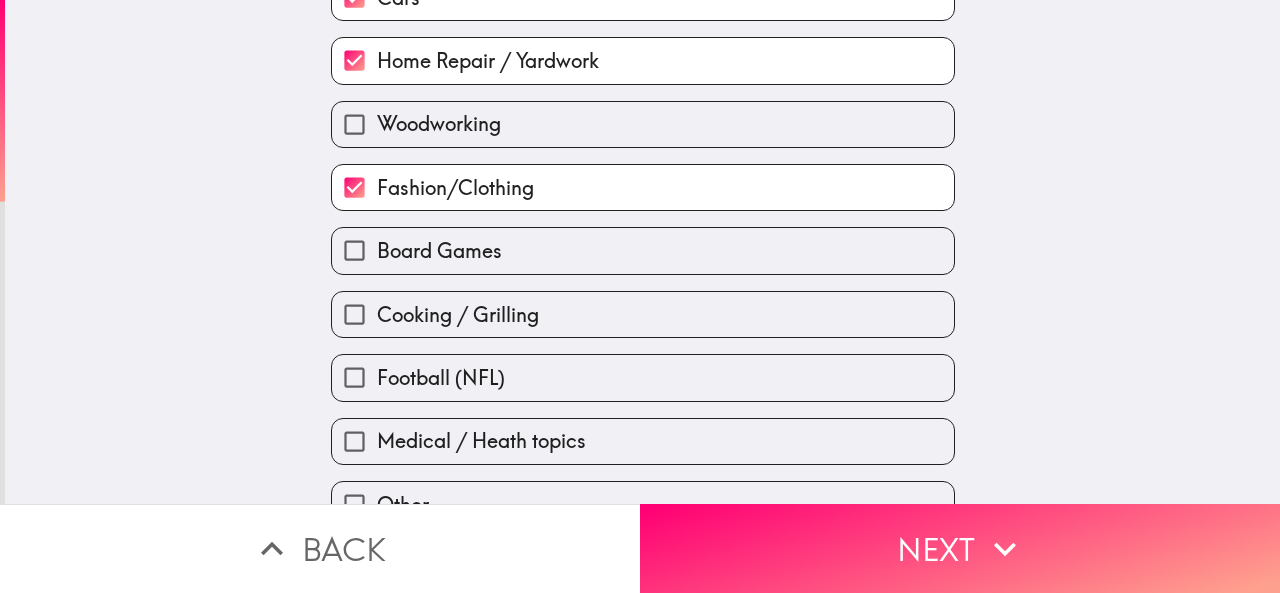 click on "Cooking / Grilling" at bounding box center (354, 314) 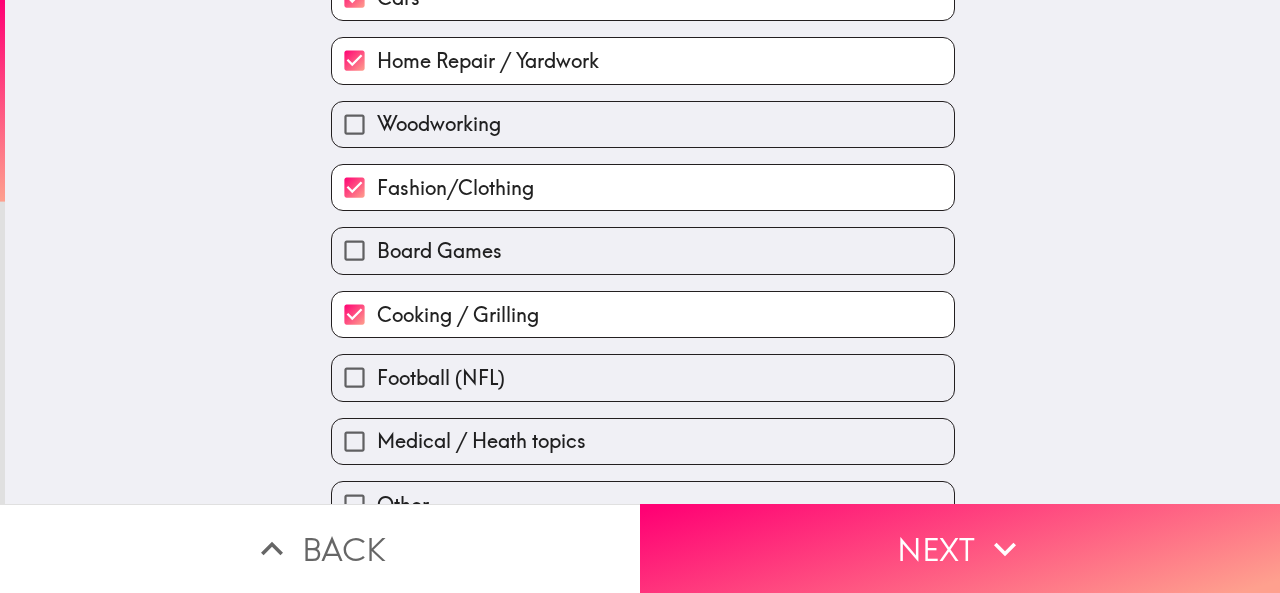 click on "Football (NFL)" at bounding box center (354, 377) 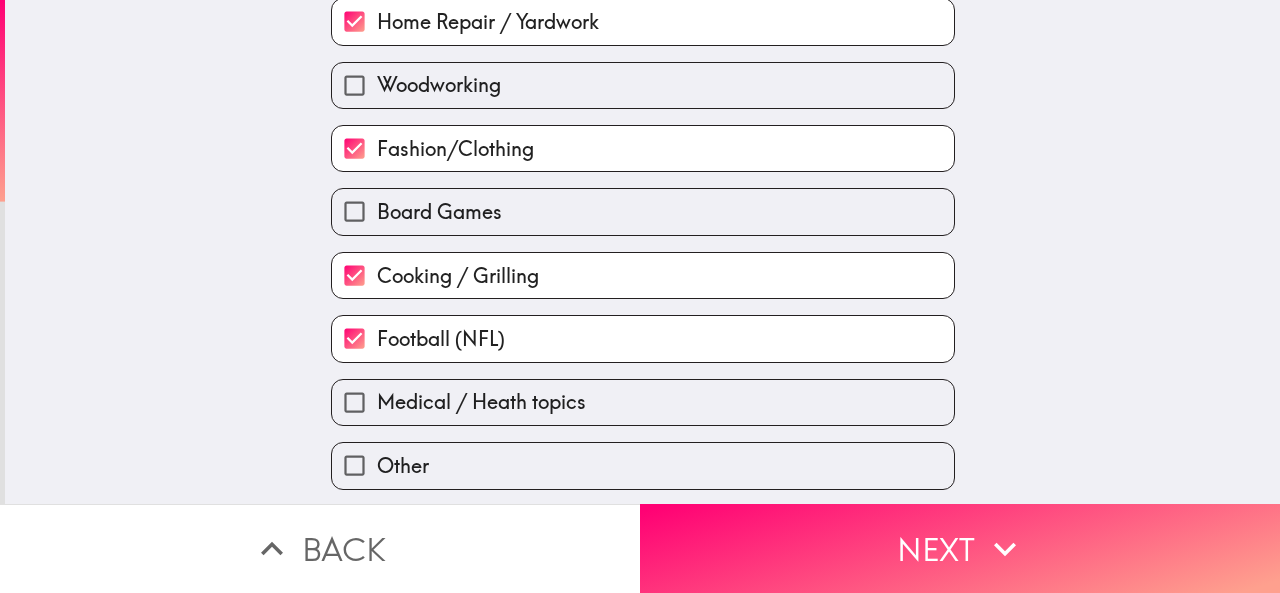 scroll, scrollTop: 900, scrollLeft: 0, axis: vertical 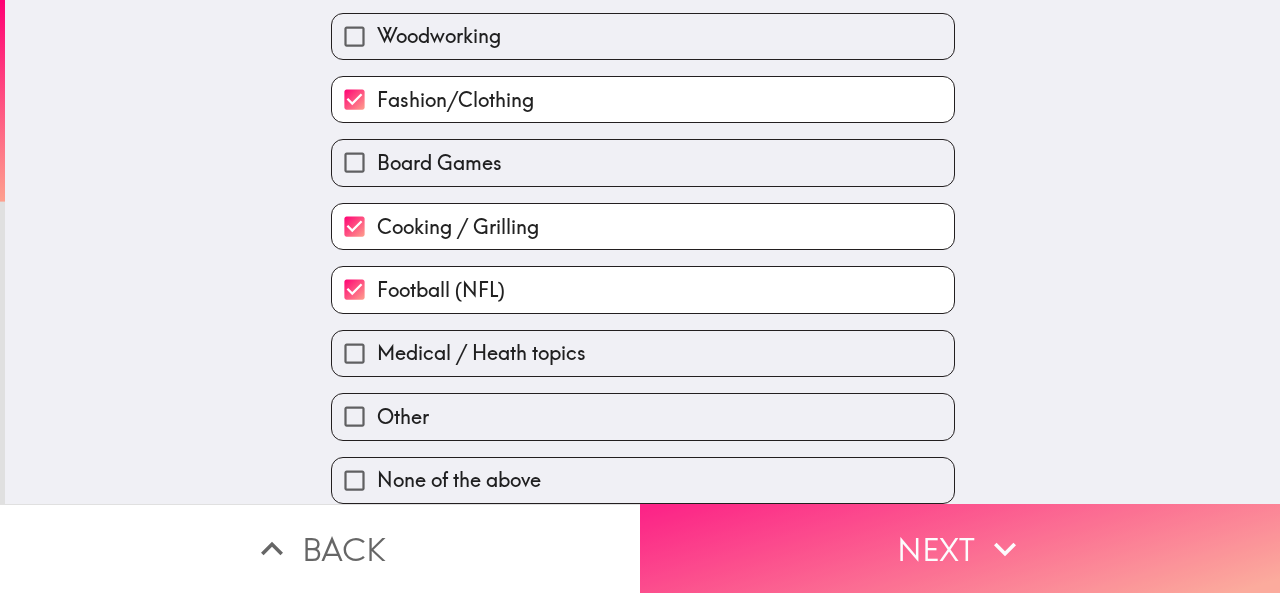 click on "Next" at bounding box center [960, 548] 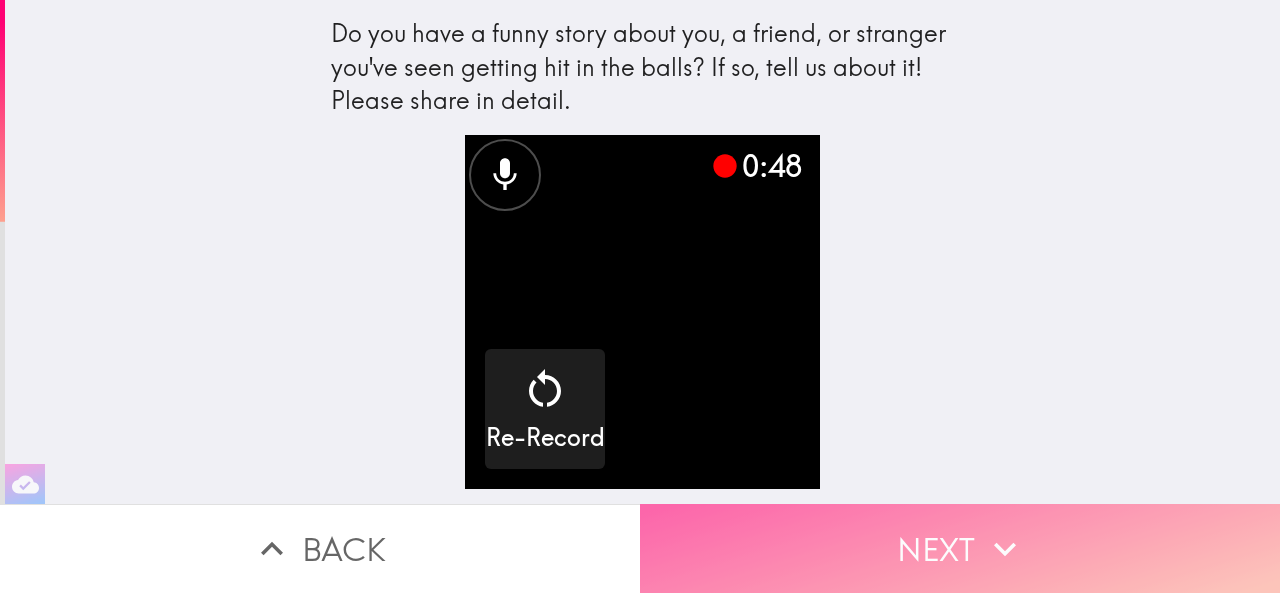 click on "Next" at bounding box center (960, 548) 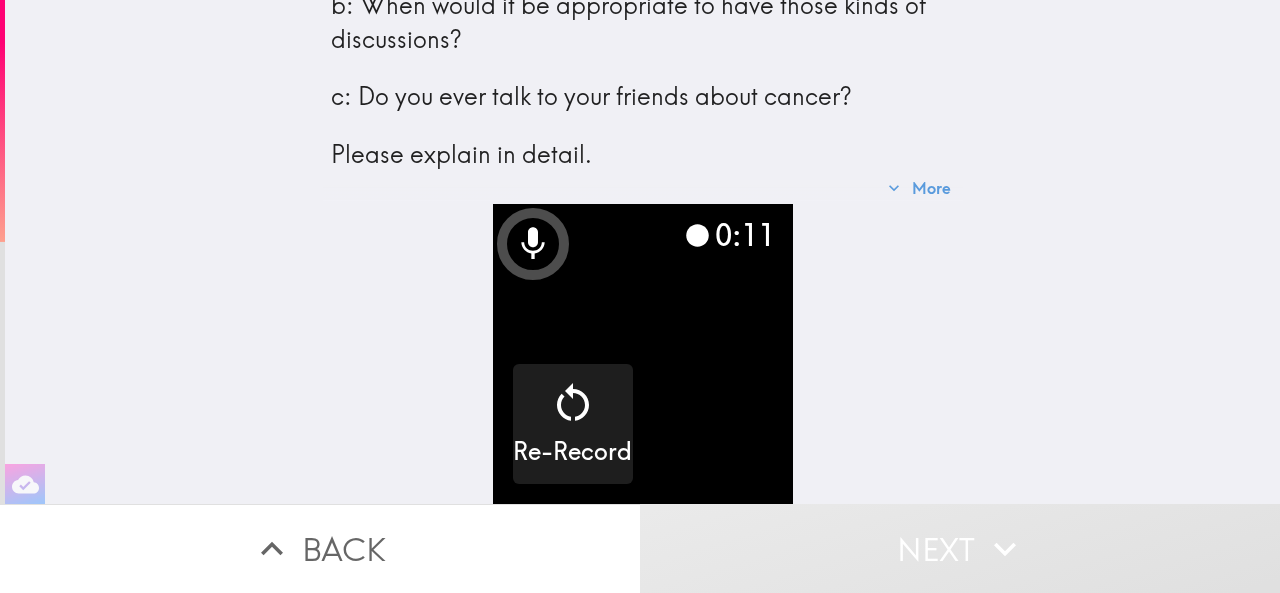scroll, scrollTop: 267, scrollLeft: 0, axis: vertical 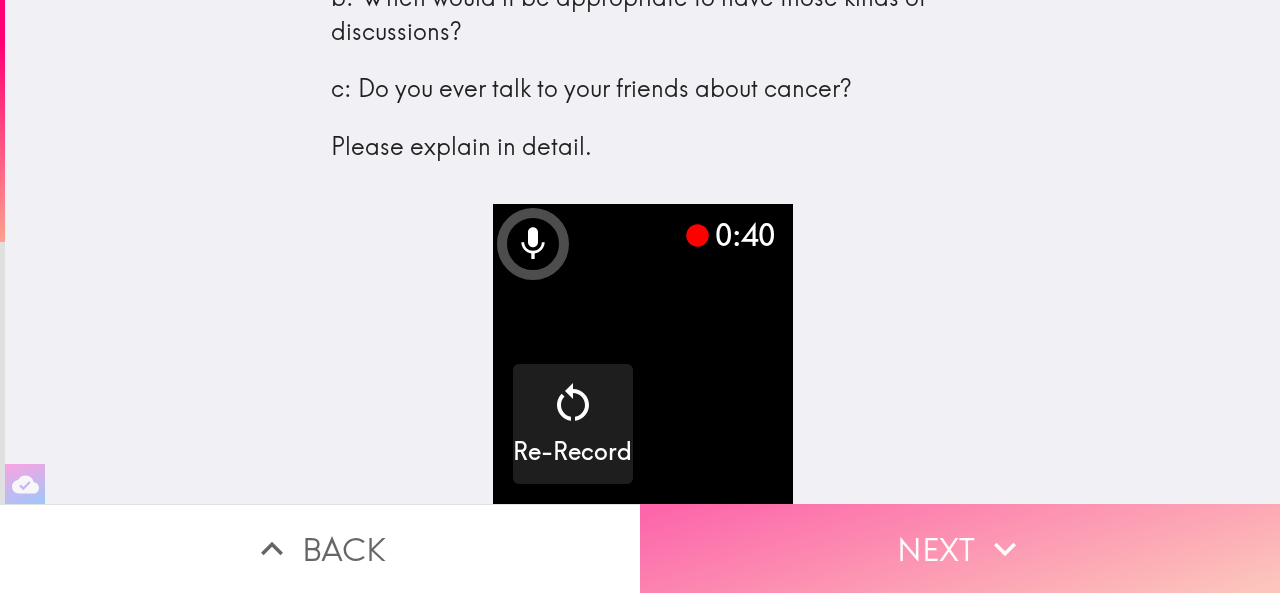 click 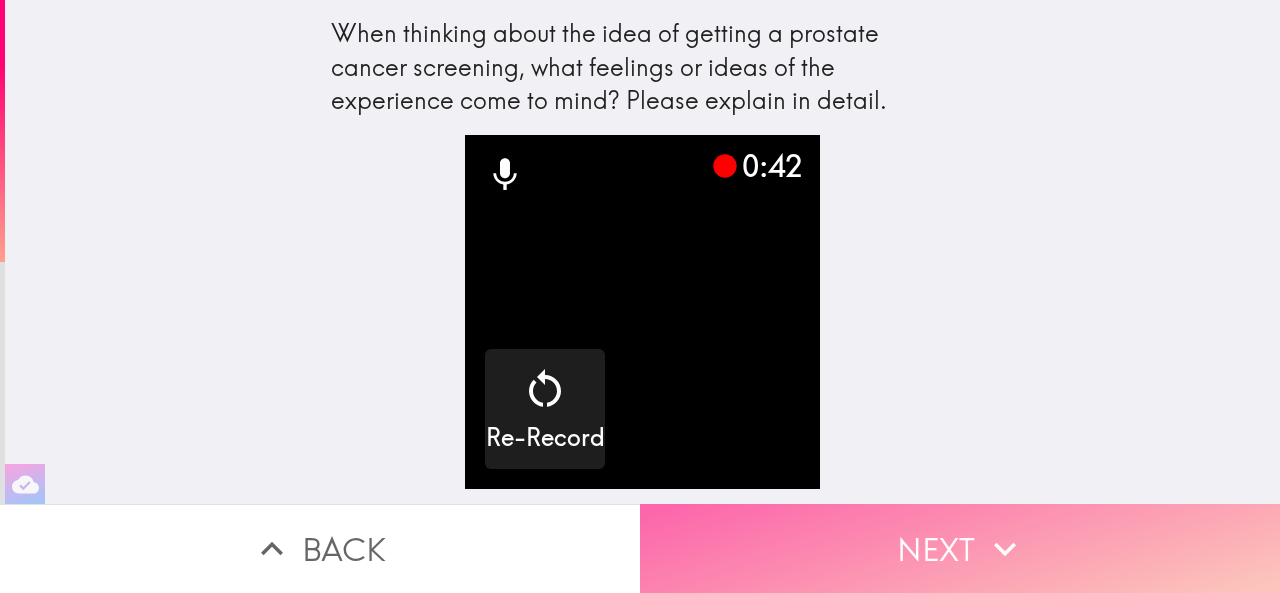 click on "Next" at bounding box center (960, 548) 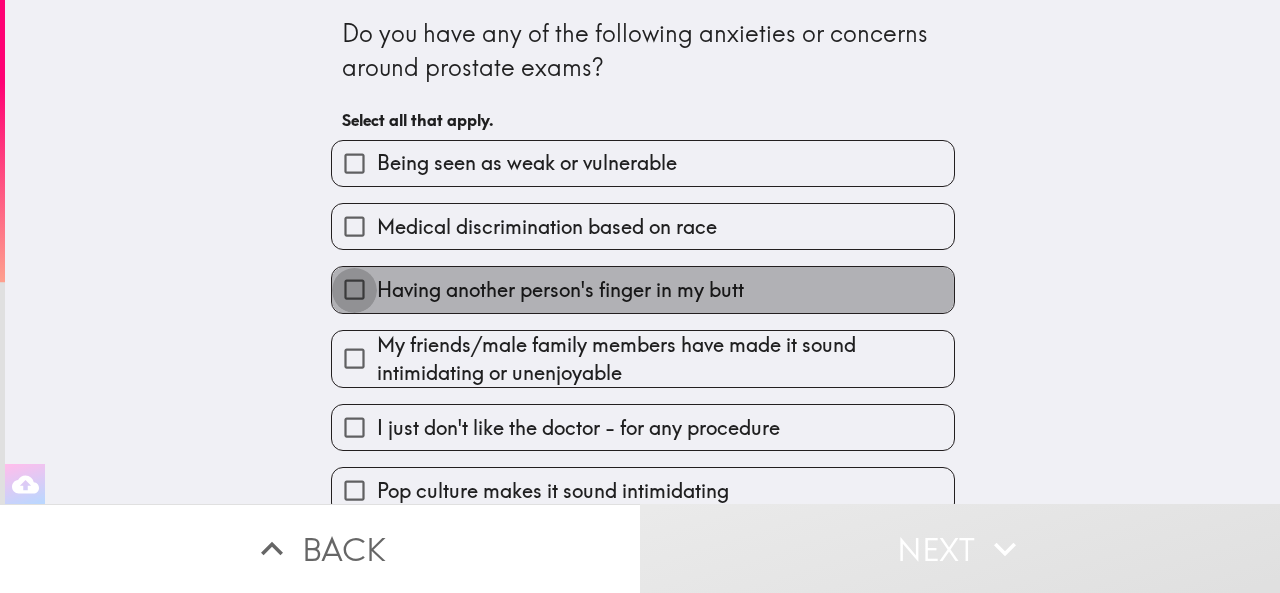 click on "Having another person's finger in my butt" at bounding box center (354, 289) 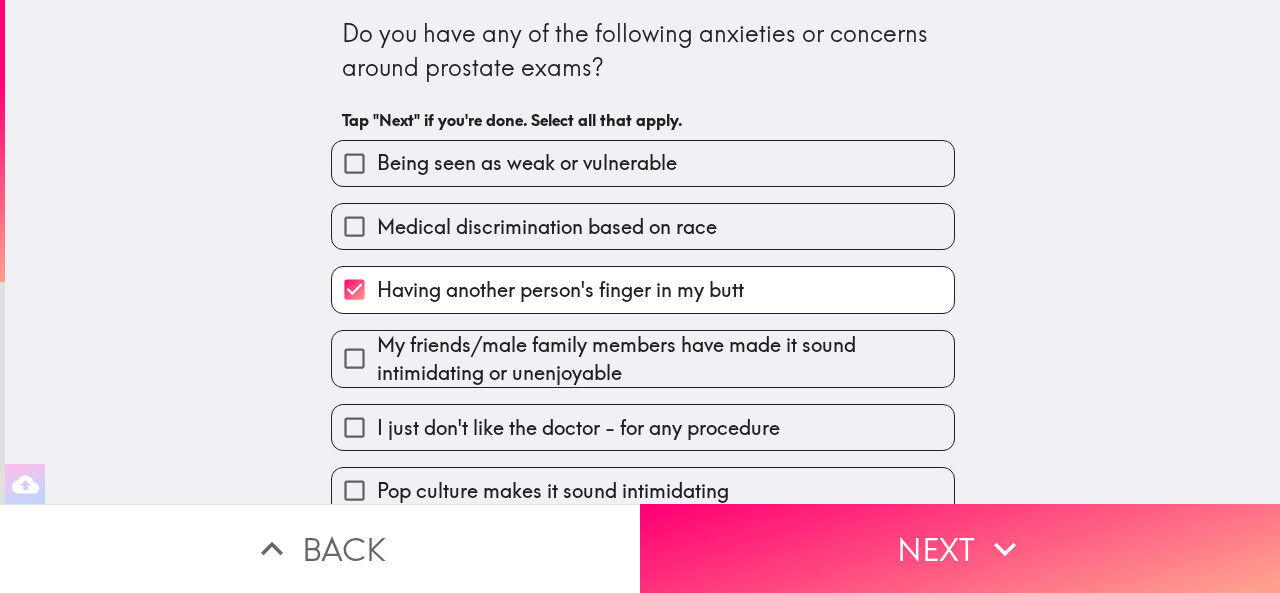 scroll, scrollTop: 100, scrollLeft: 0, axis: vertical 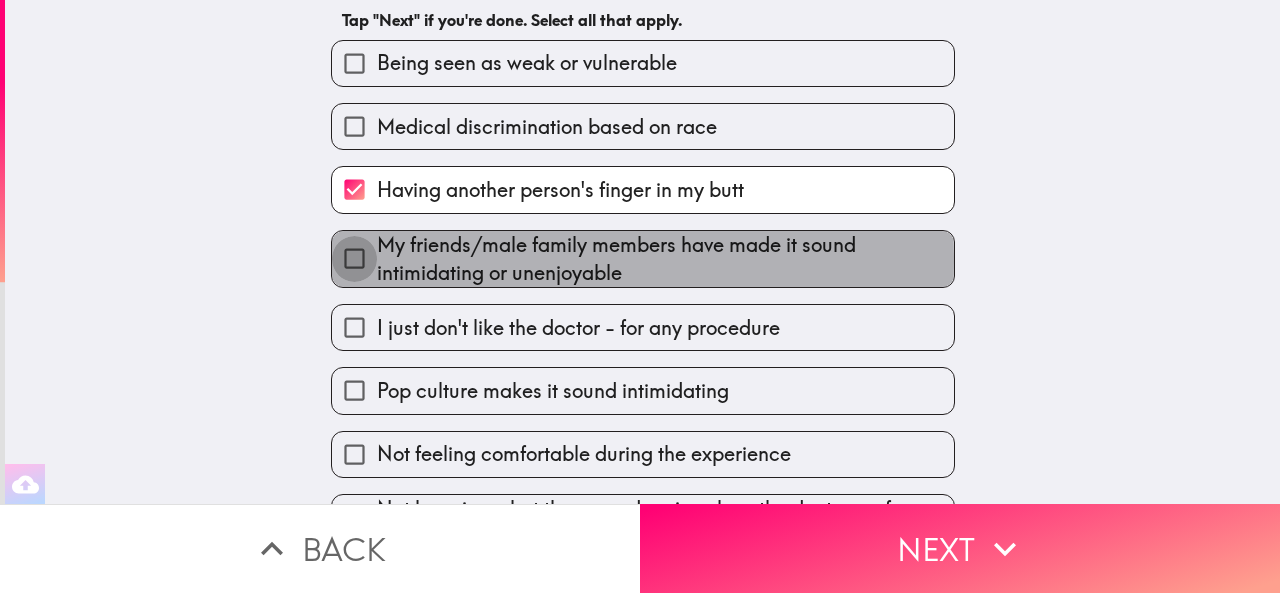 click on "My friends/male family members have made it sound intimidating or unenjoyable" at bounding box center (354, 258) 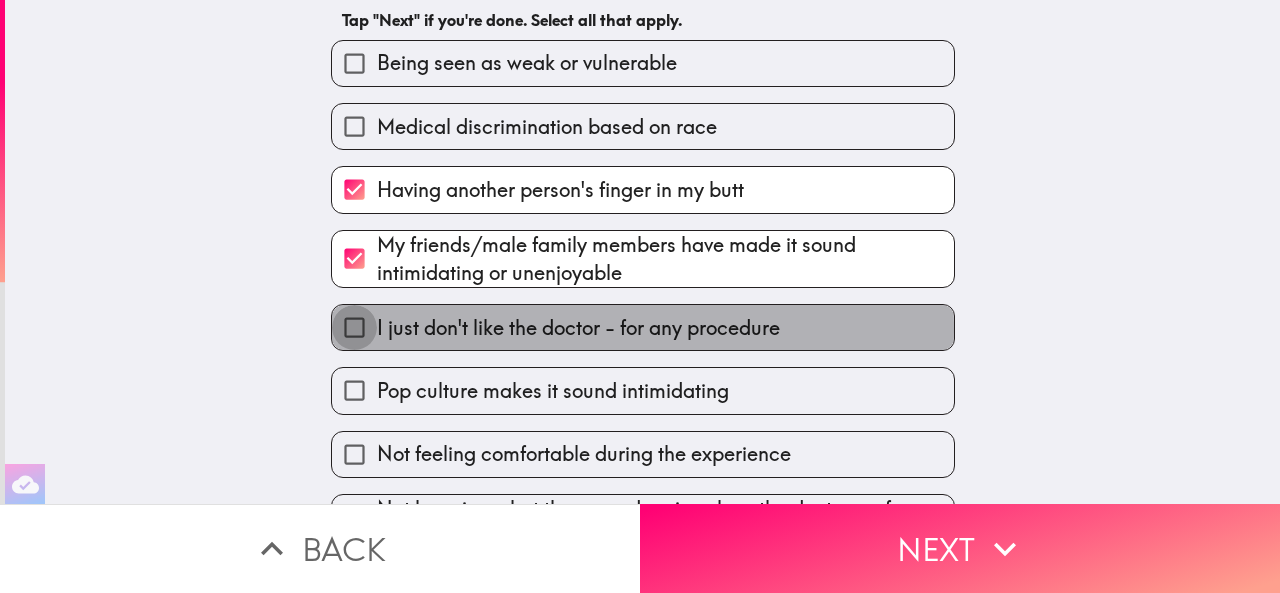 click on "I just don't like the doctor - for any procedure" at bounding box center (354, 327) 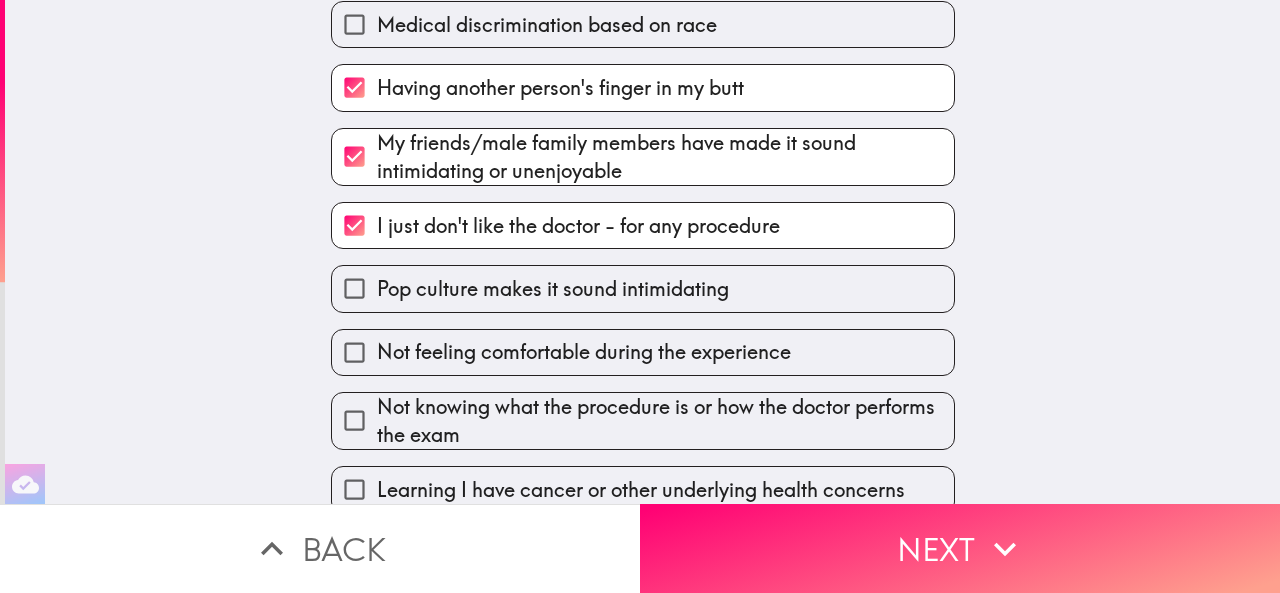 scroll, scrollTop: 300, scrollLeft: 0, axis: vertical 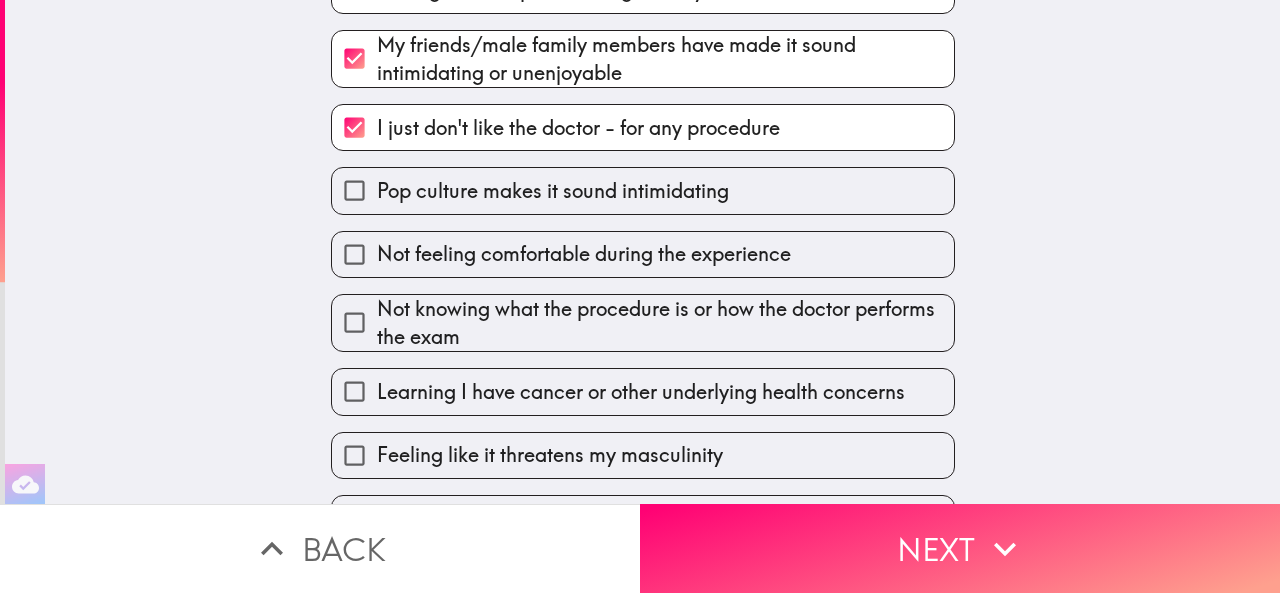 click on "Not feeling comfortable during the experience" at bounding box center [354, 254] 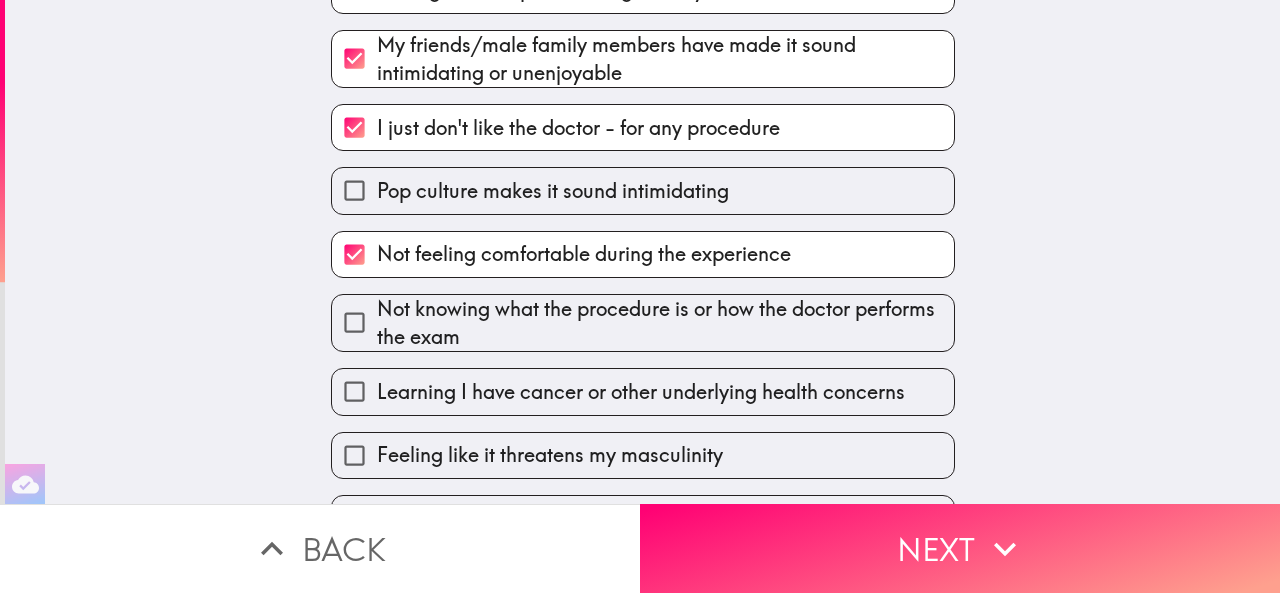 click on "Not knowing what the procedure is or how the doctor performs the exam" at bounding box center [354, 322] 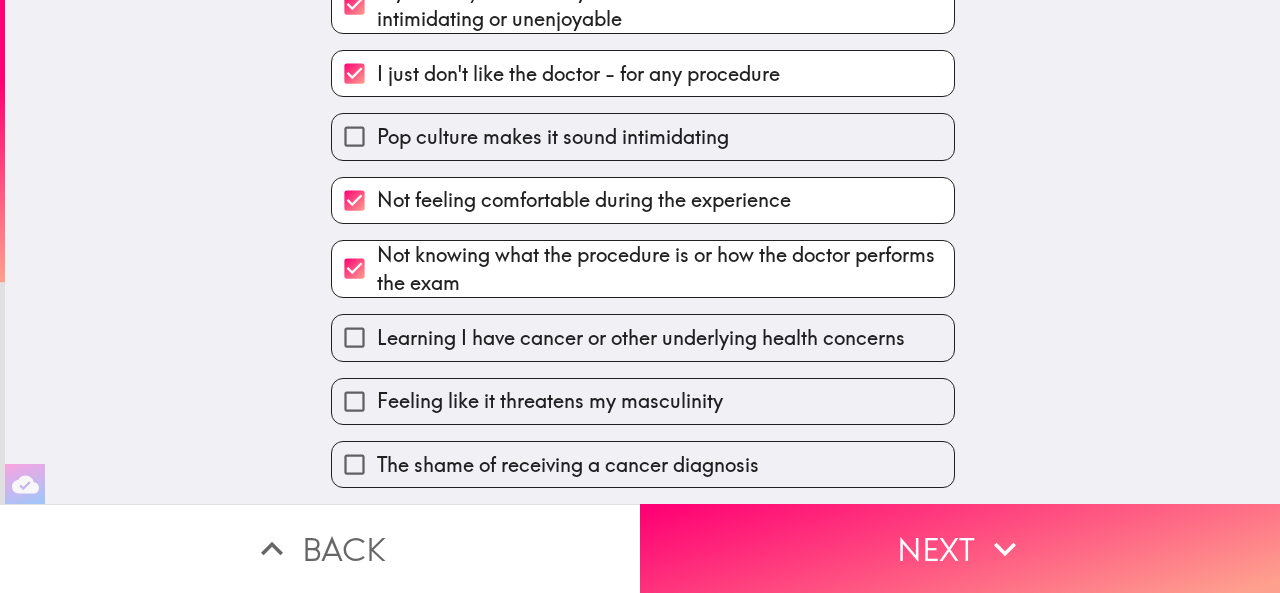 scroll, scrollTop: 400, scrollLeft: 0, axis: vertical 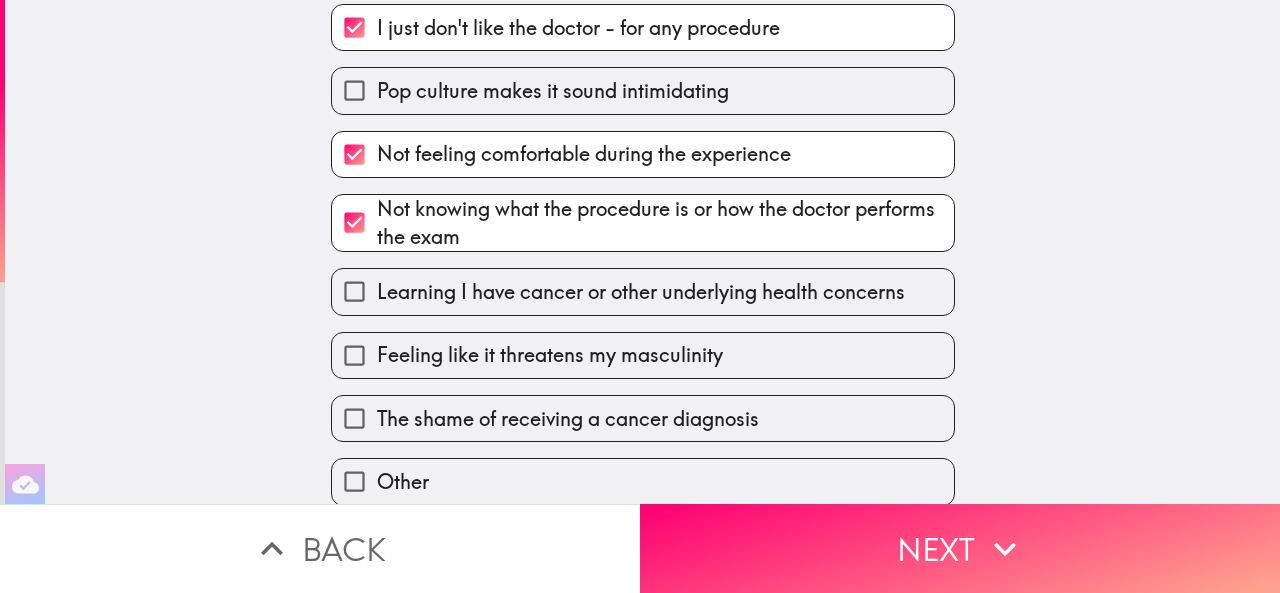 click on "Learning I have cancer or other underlying health concerns" at bounding box center (354, 291) 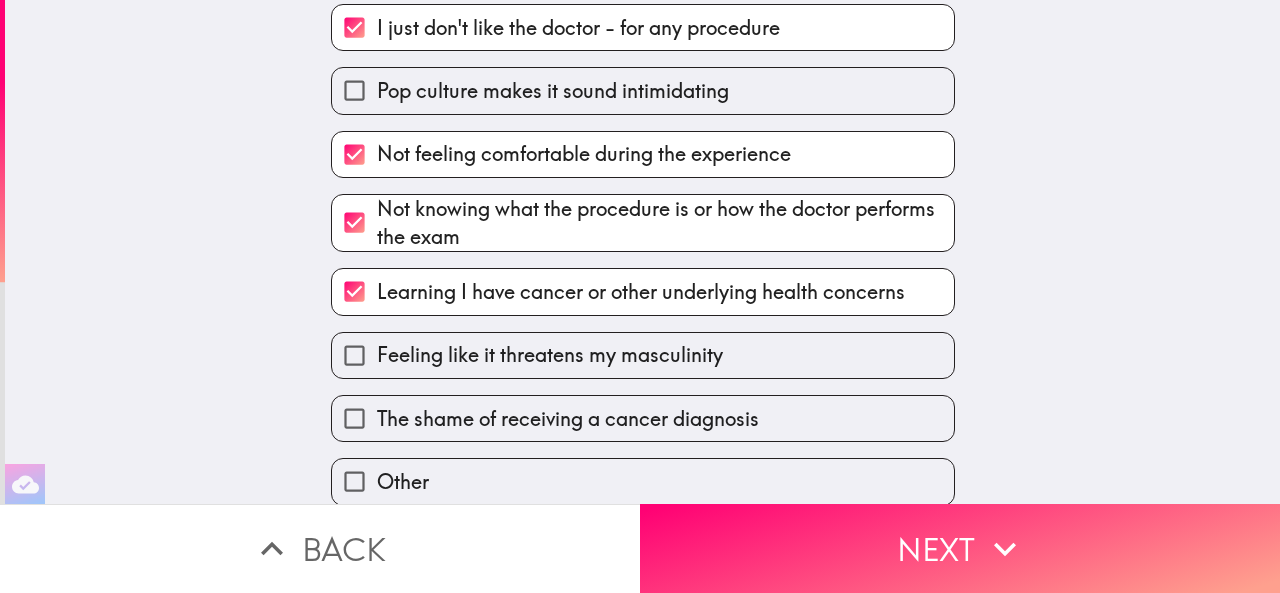 scroll, scrollTop: 488, scrollLeft: 0, axis: vertical 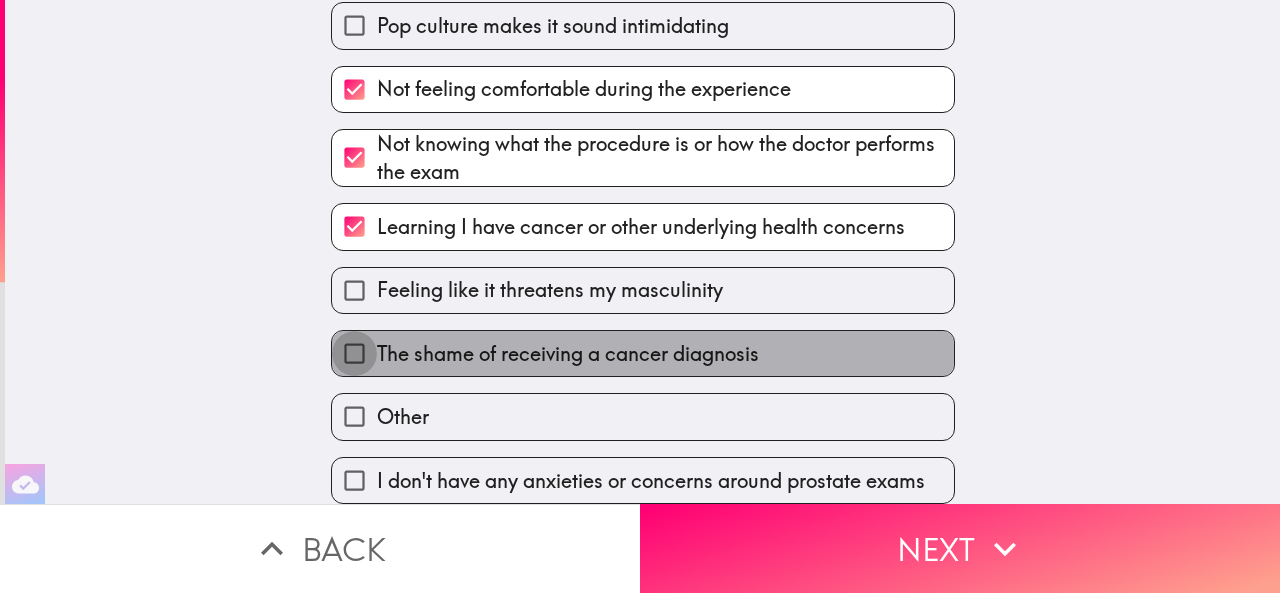 click on "The shame of receiving a cancer diagnosis" at bounding box center (354, 353) 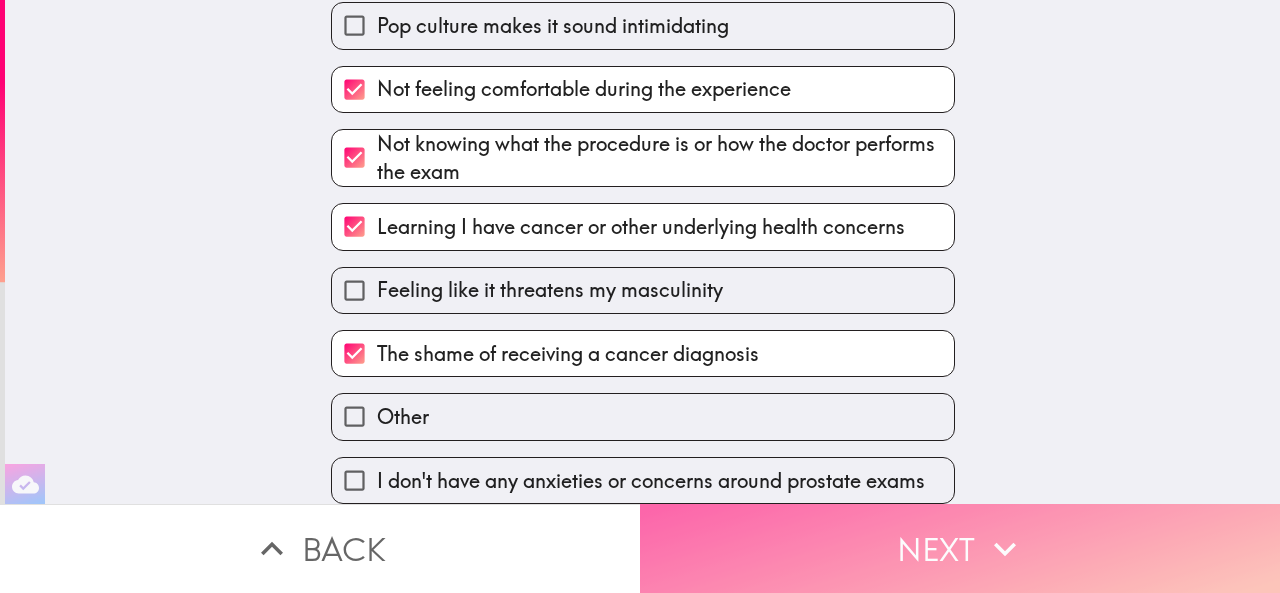 click on "Next" at bounding box center (960, 548) 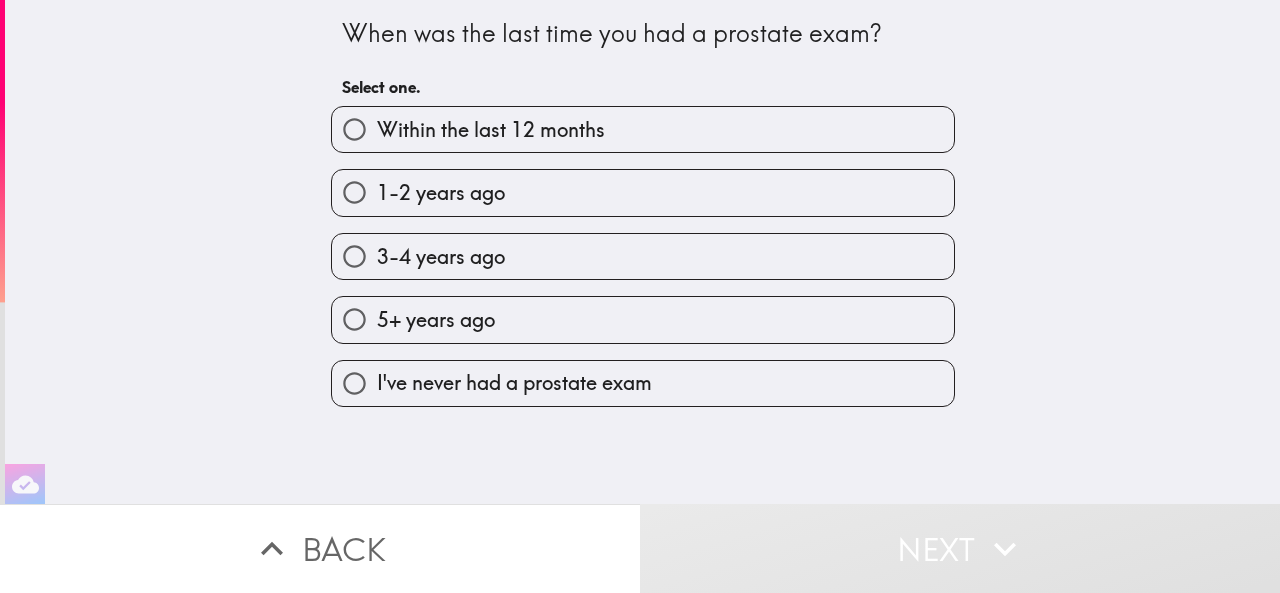 scroll, scrollTop: 0, scrollLeft: 0, axis: both 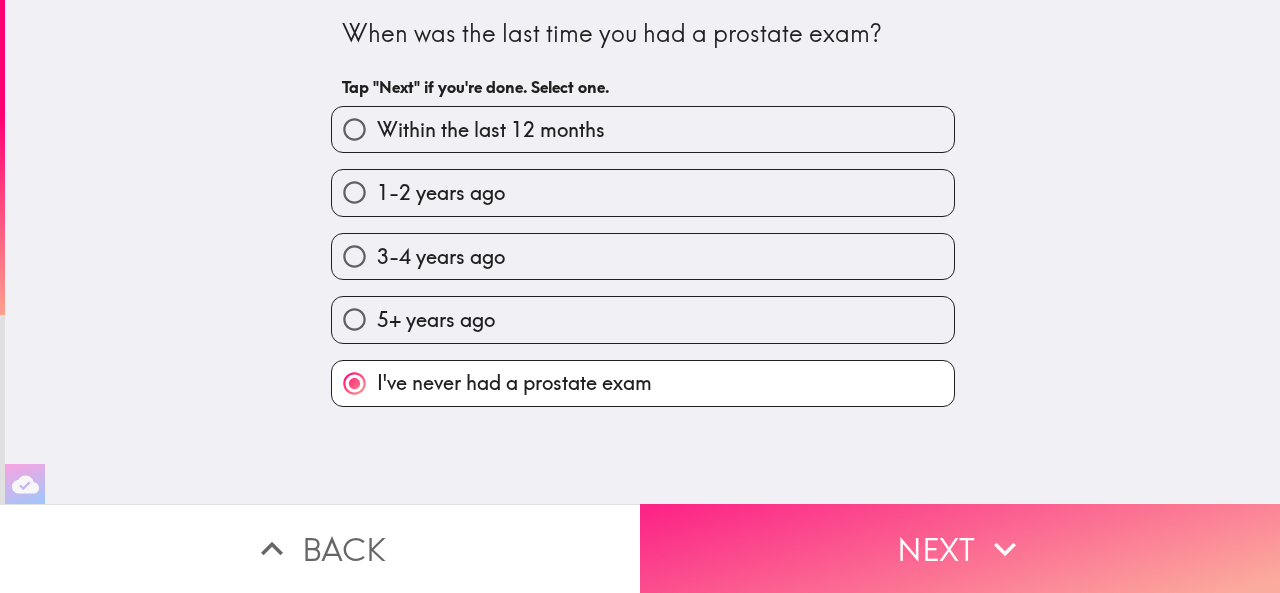 click on "Next" at bounding box center (960, 548) 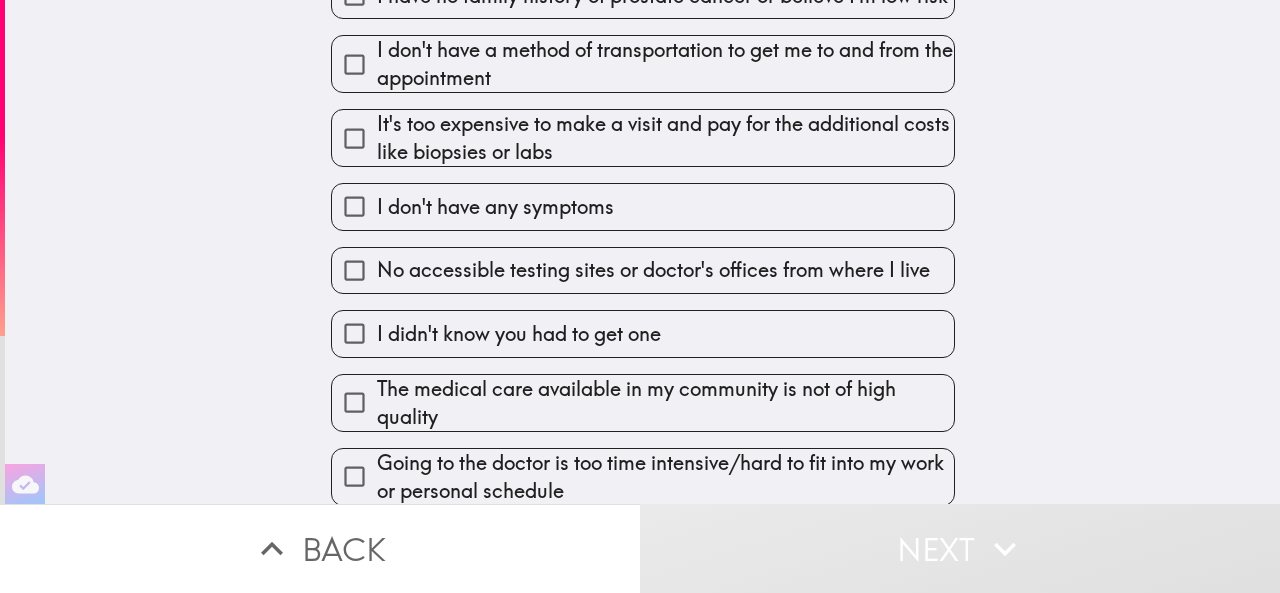 scroll, scrollTop: 400, scrollLeft: 0, axis: vertical 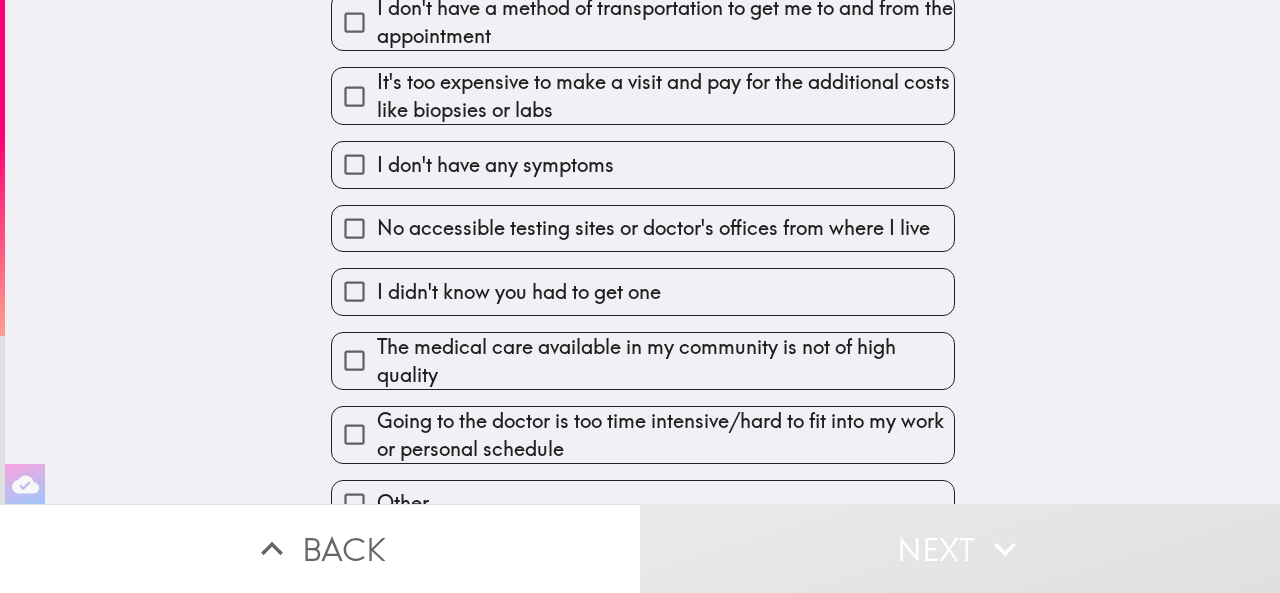 click on "I didn't know you had to get one" at bounding box center [354, 291] 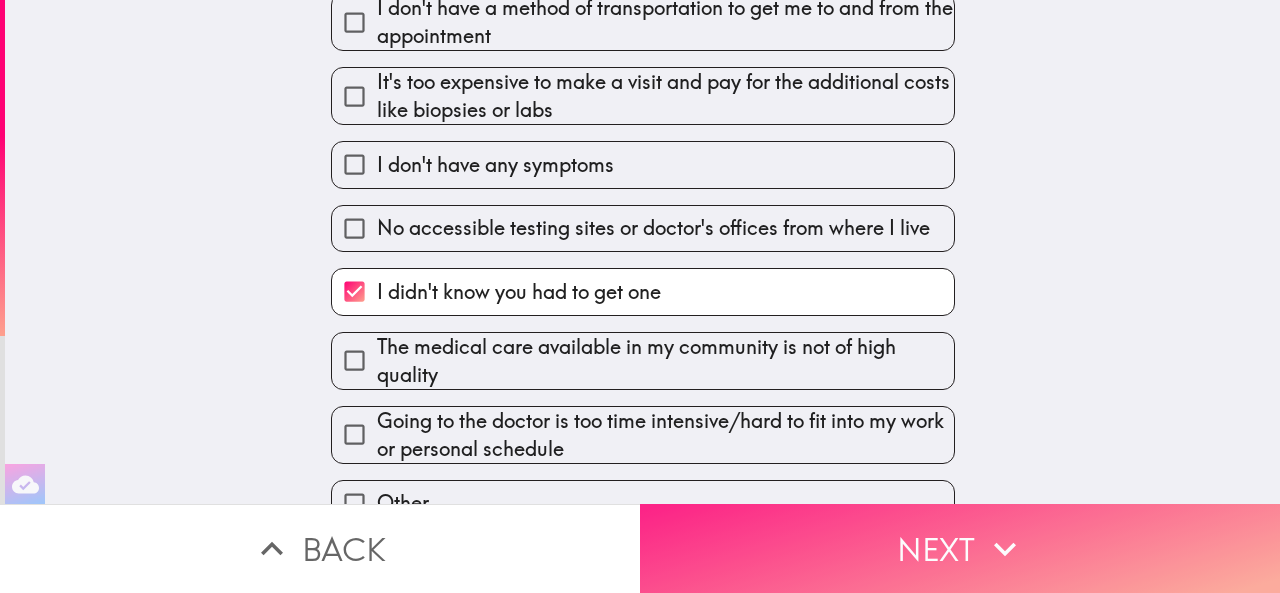 click on "Next" at bounding box center [960, 548] 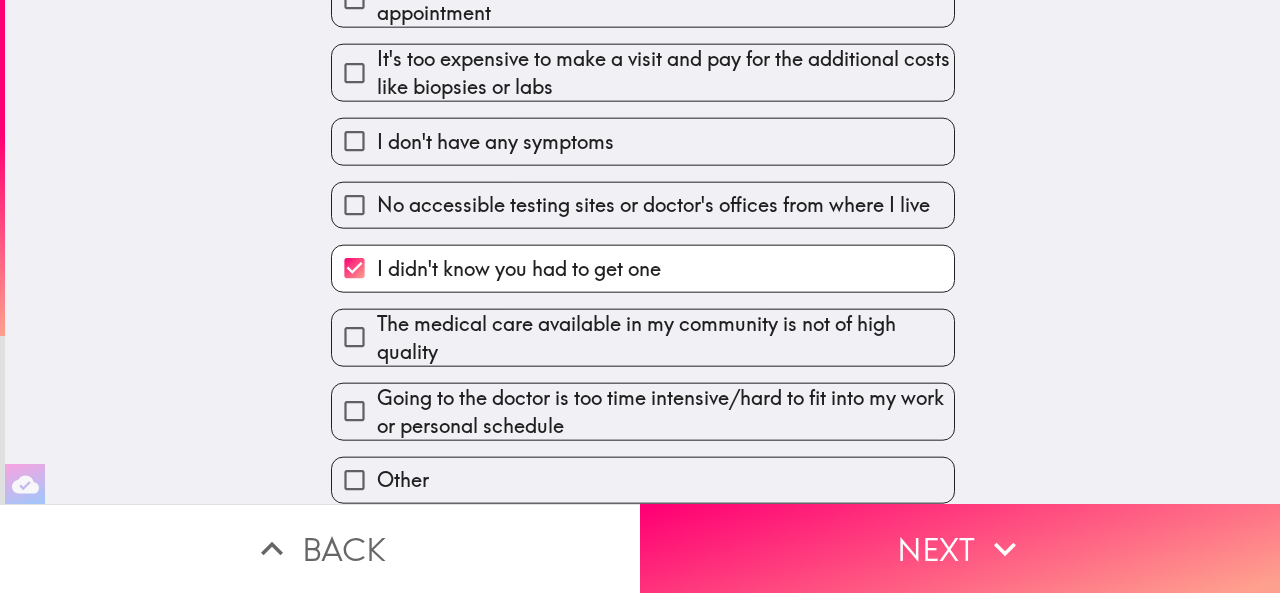 scroll, scrollTop: 0, scrollLeft: 0, axis: both 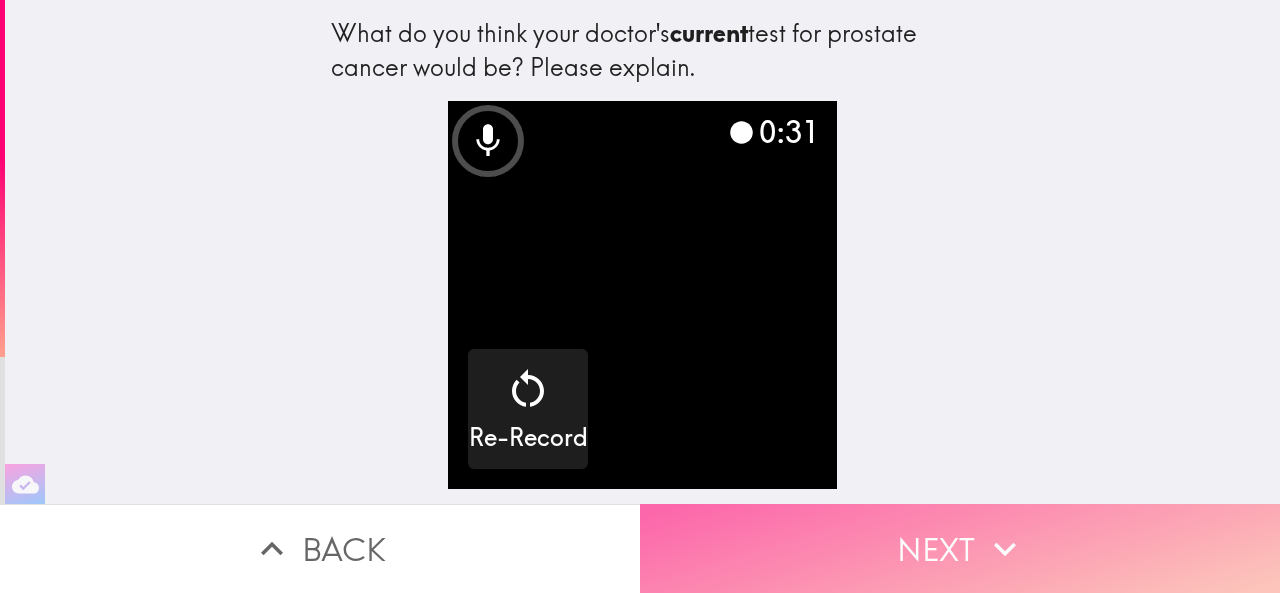 click on "Next" at bounding box center (960, 548) 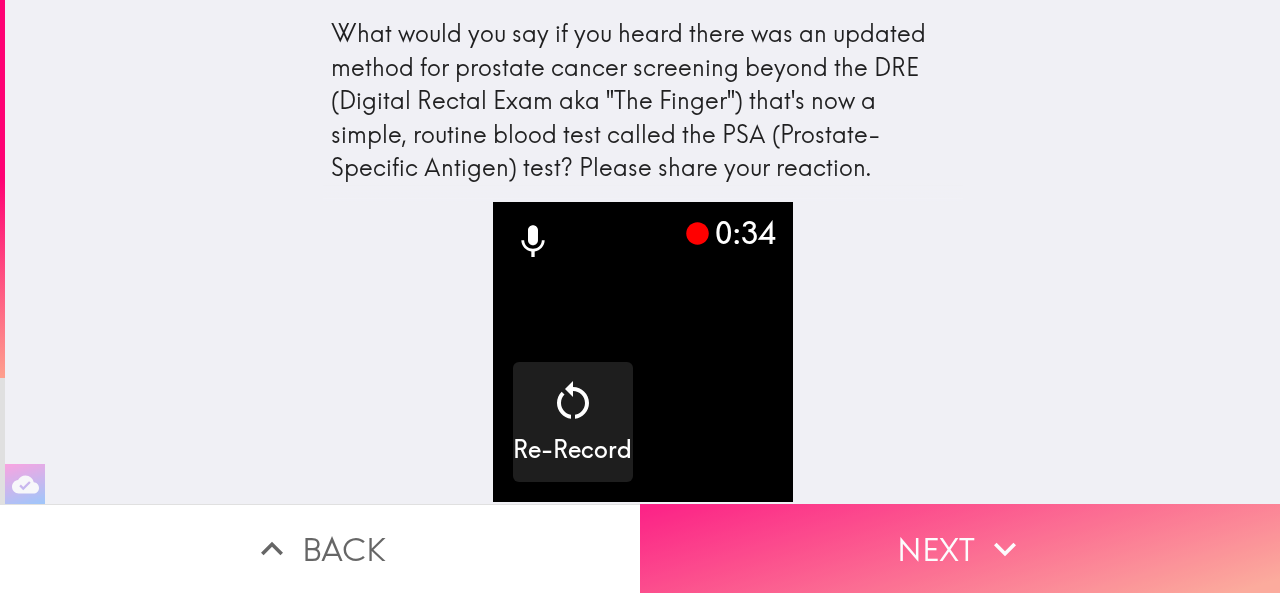 scroll, scrollTop: 12, scrollLeft: 0, axis: vertical 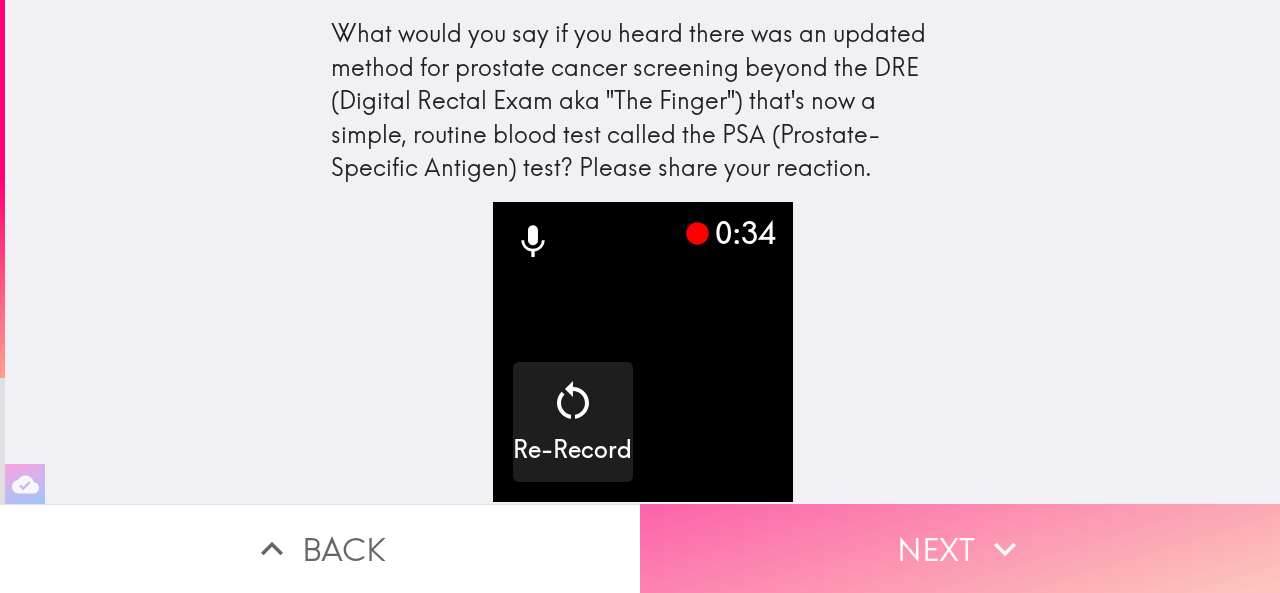 click 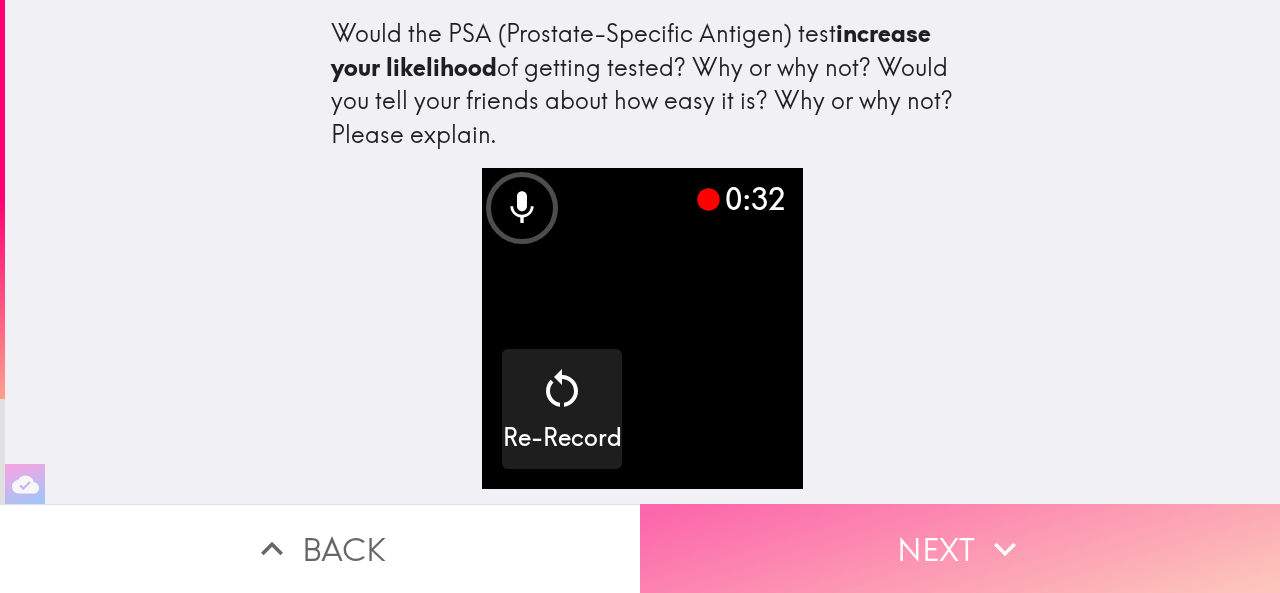 click on "Next" at bounding box center [960, 548] 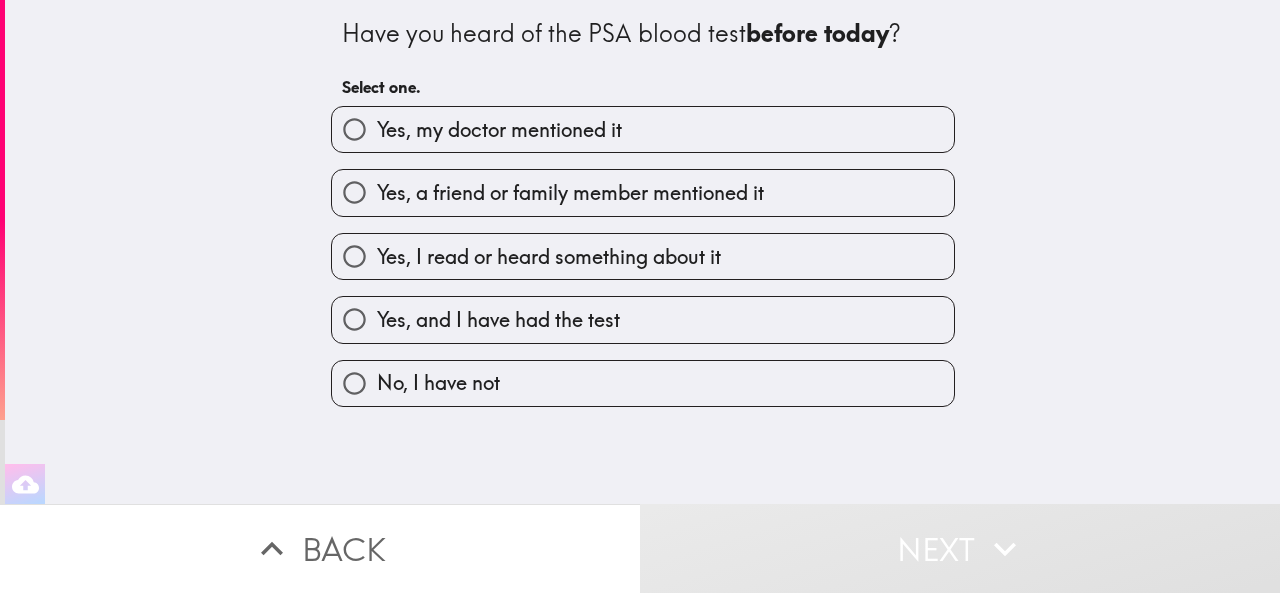 click on "No, I have not" at bounding box center [354, 383] 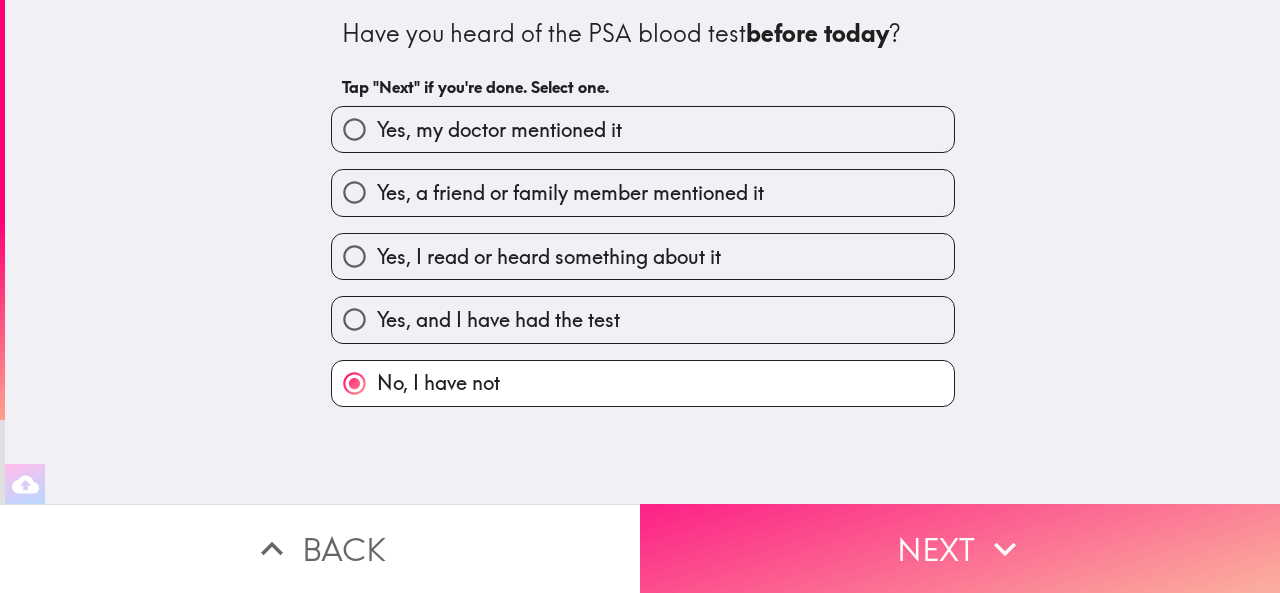 click on "Next" at bounding box center (960, 548) 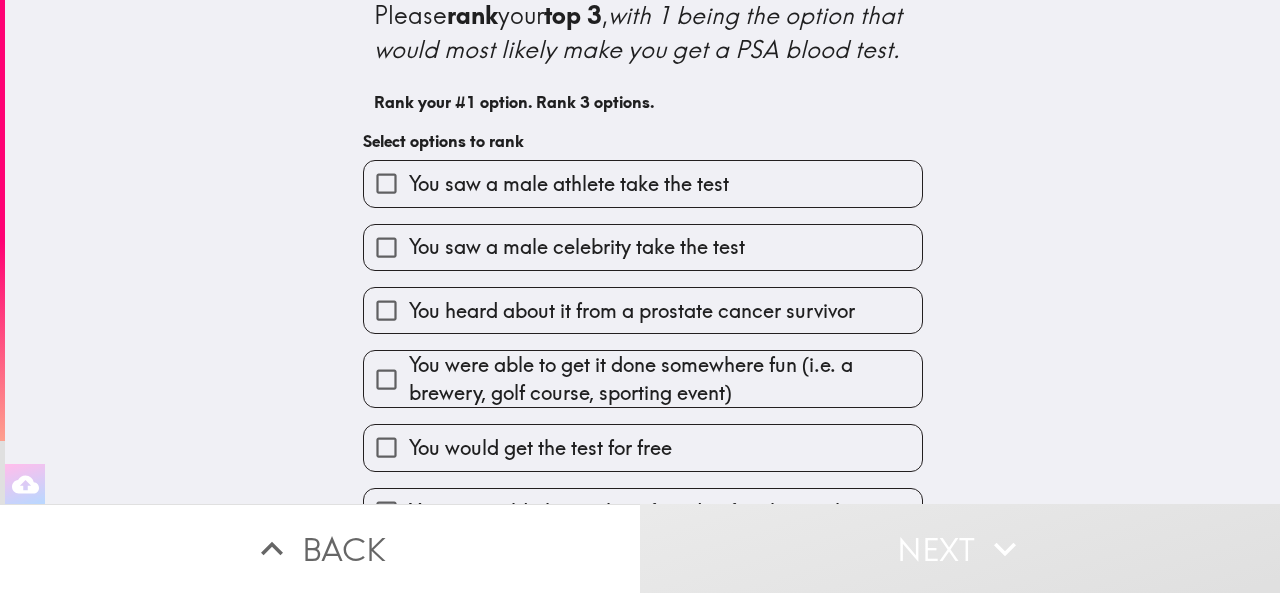 scroll, scrollTop: 200, scrollLeft: 0, axis: vertical 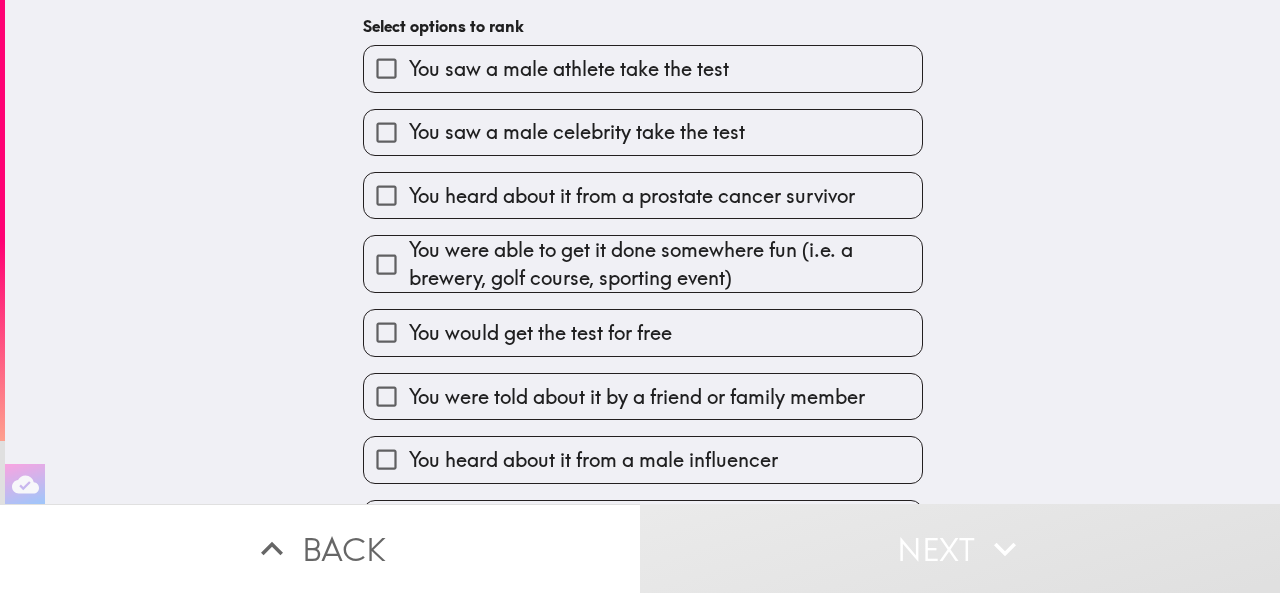click on "You were able to get it done somewhere fun (i.e. a brewery, golf course, sporting event)" at bounding box center (386, 264) 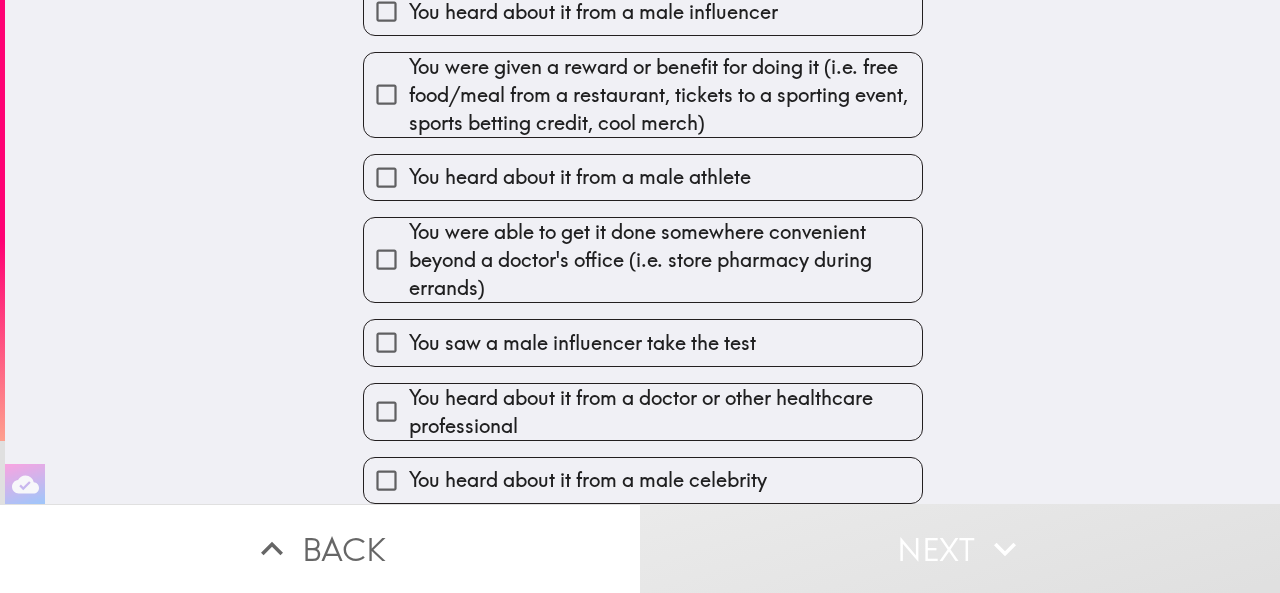 scroll, scrollTop: 671, scrollLeft: 0, axis: vertical 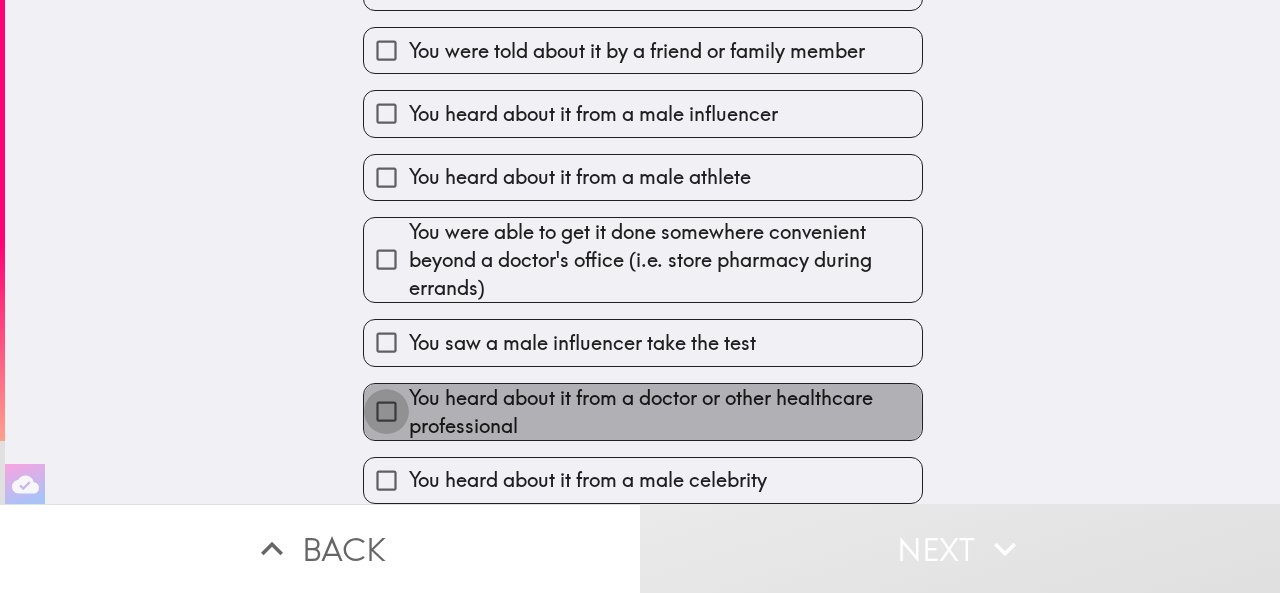 click on "You heard about it from a doctor or other healthcare professional" at bounding box center (386, 411) 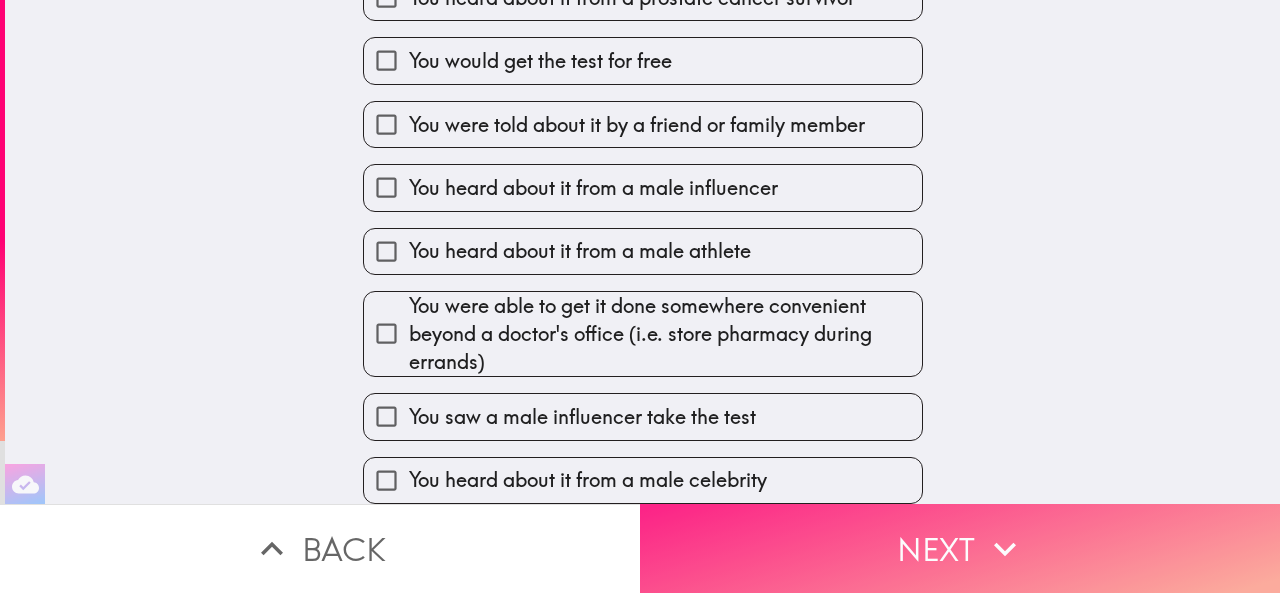 click 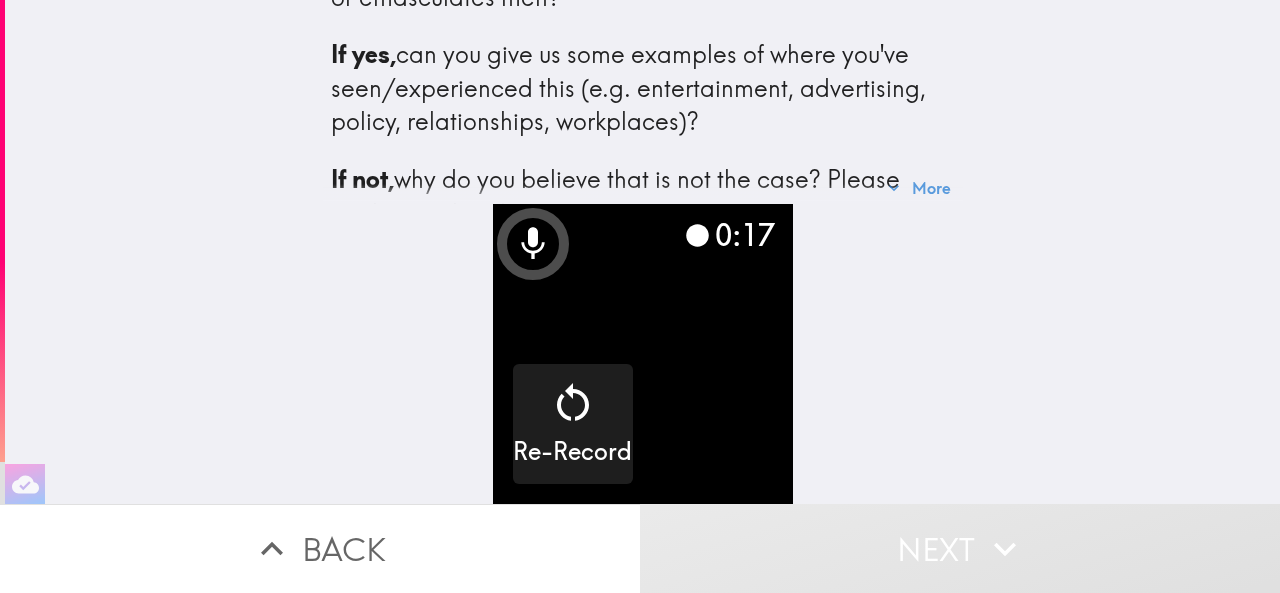 scroll, scrollTop: 152, scrollLeft: 0, axis: vertical 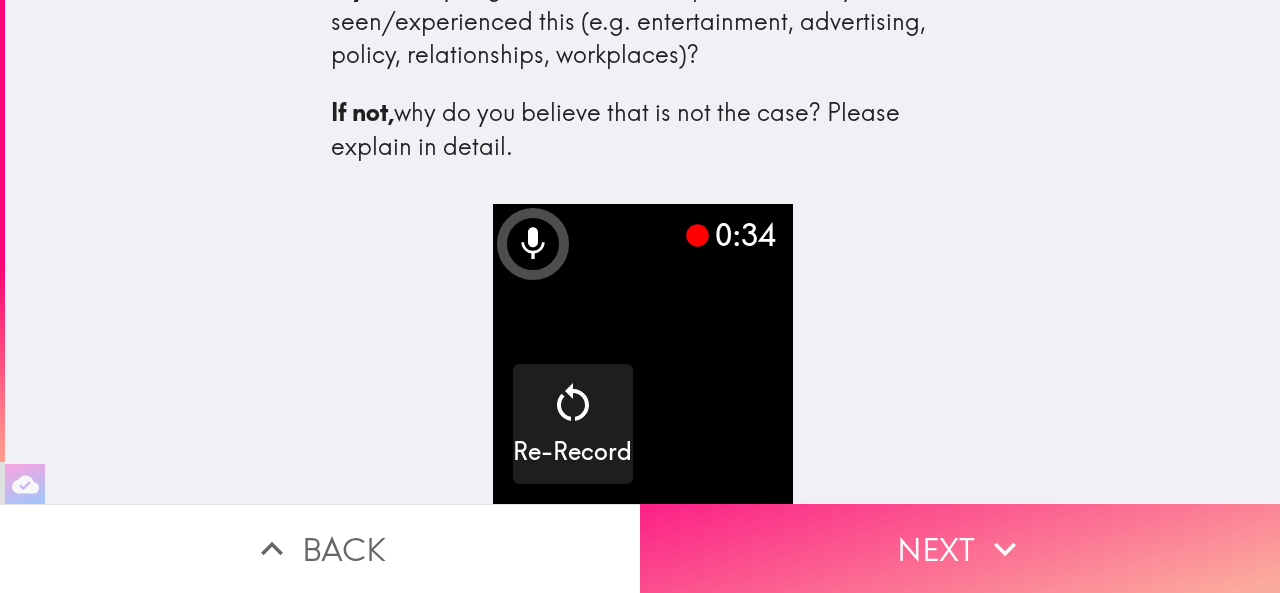 click on "Next" at bounding box center [960, 548] 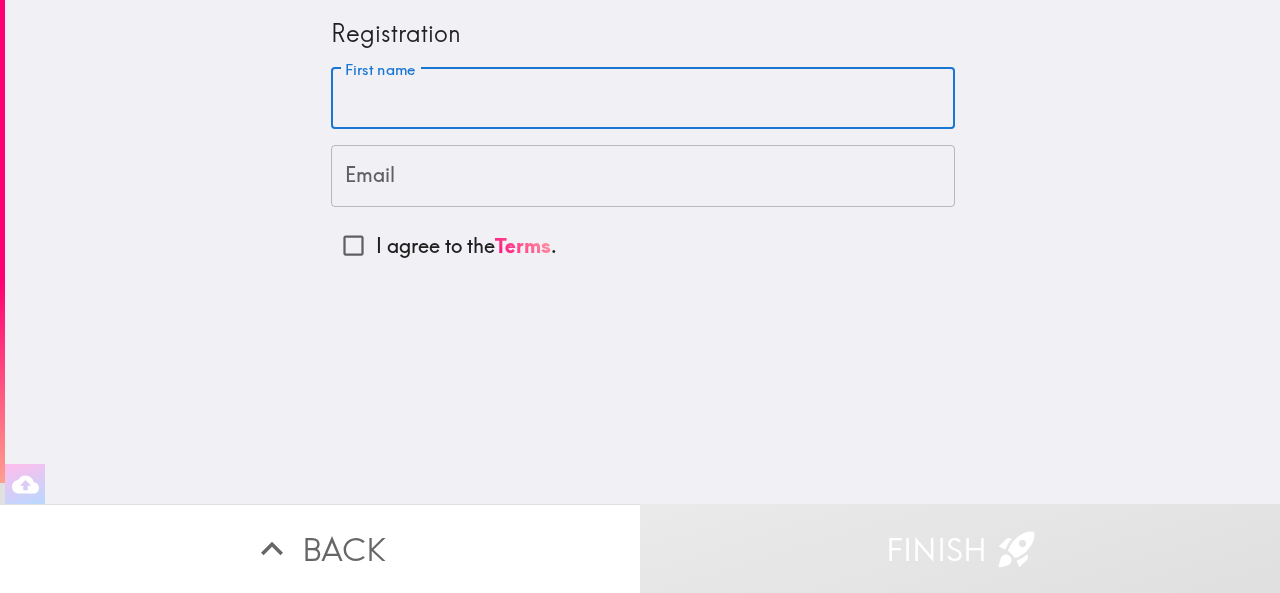 click on "First name" at bounding box center (643, 99) 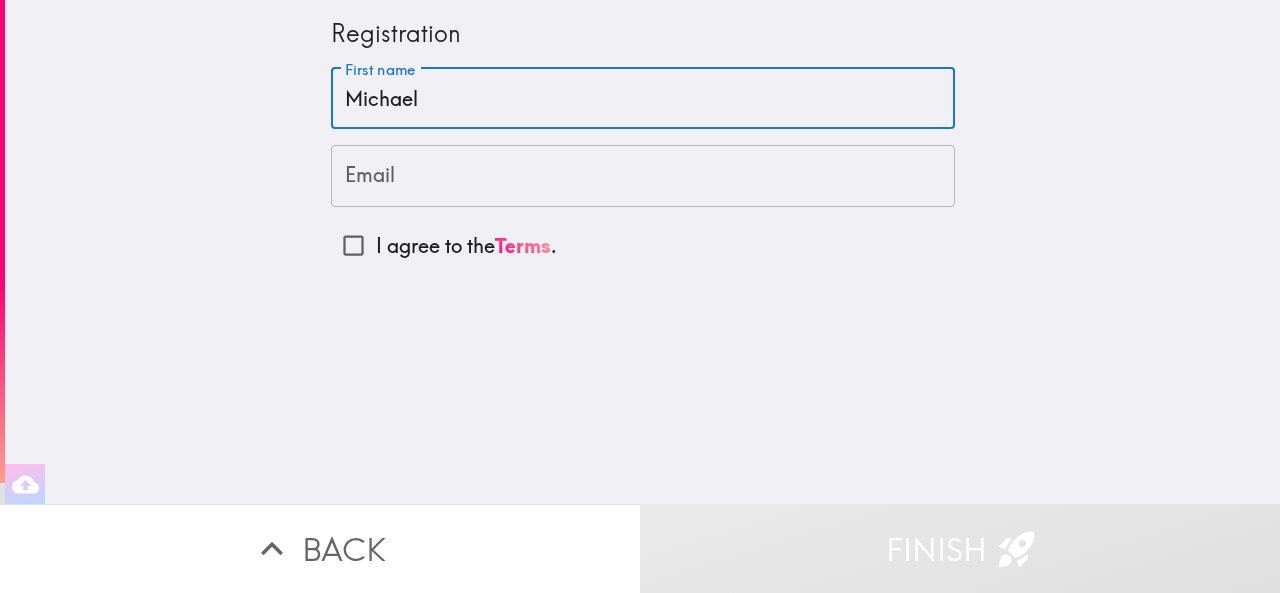 type on "[EMAIL]" 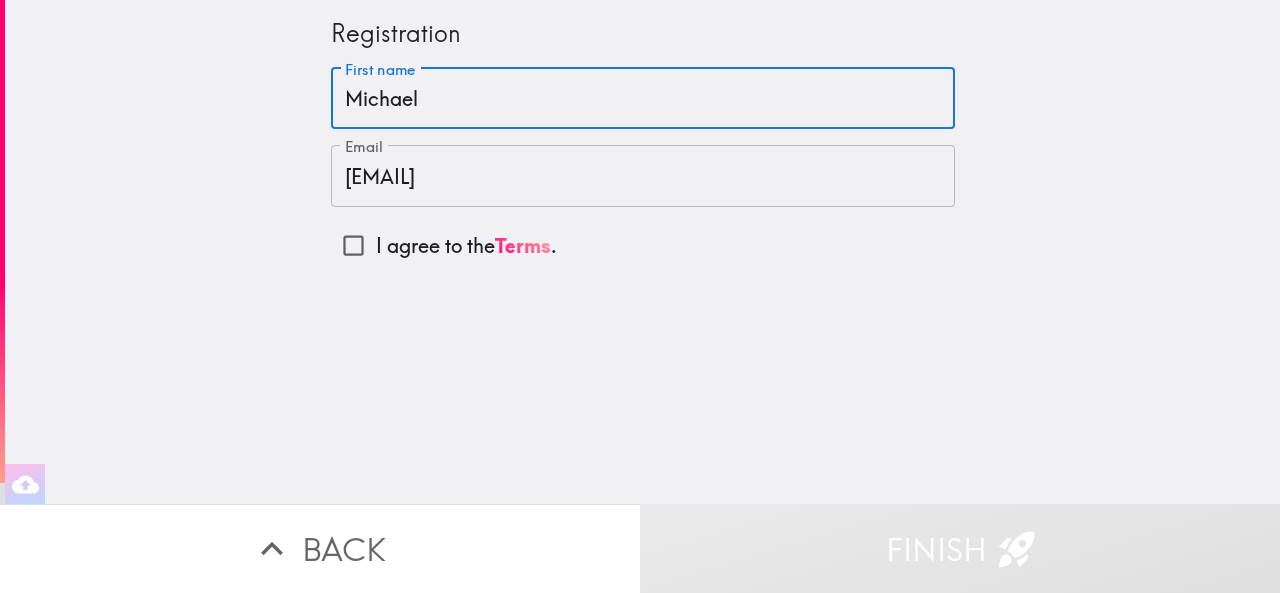 click on "I agree to the  Terms ." at bounding box center (353, 245) 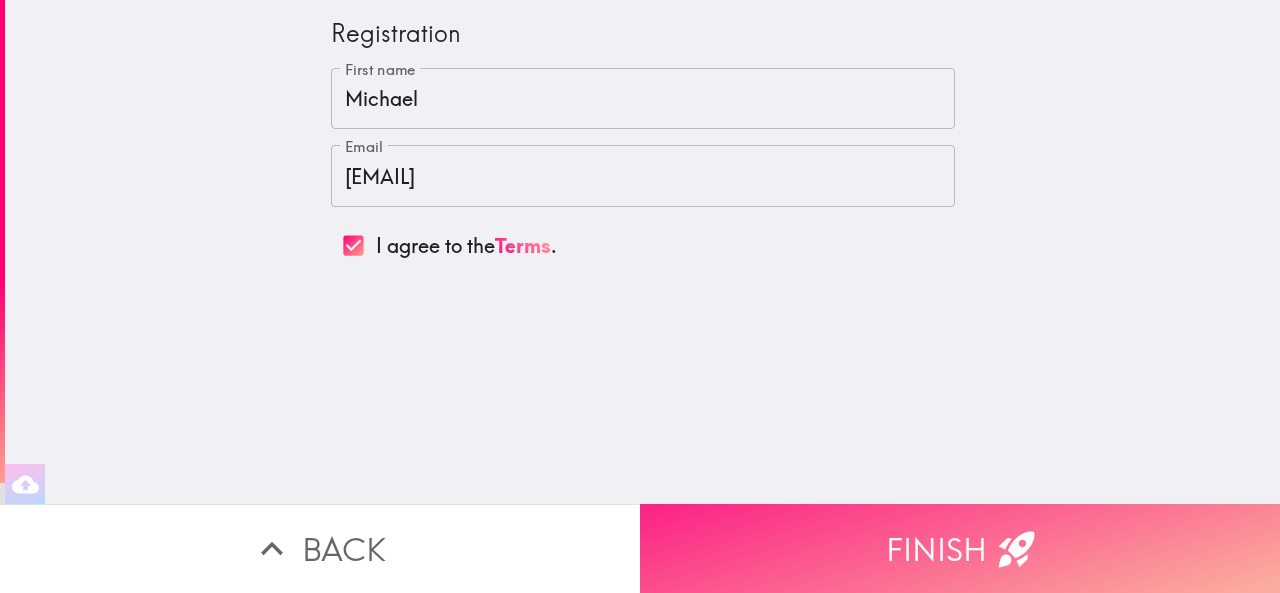 click on "Finish" at bounding box center [960, 548] 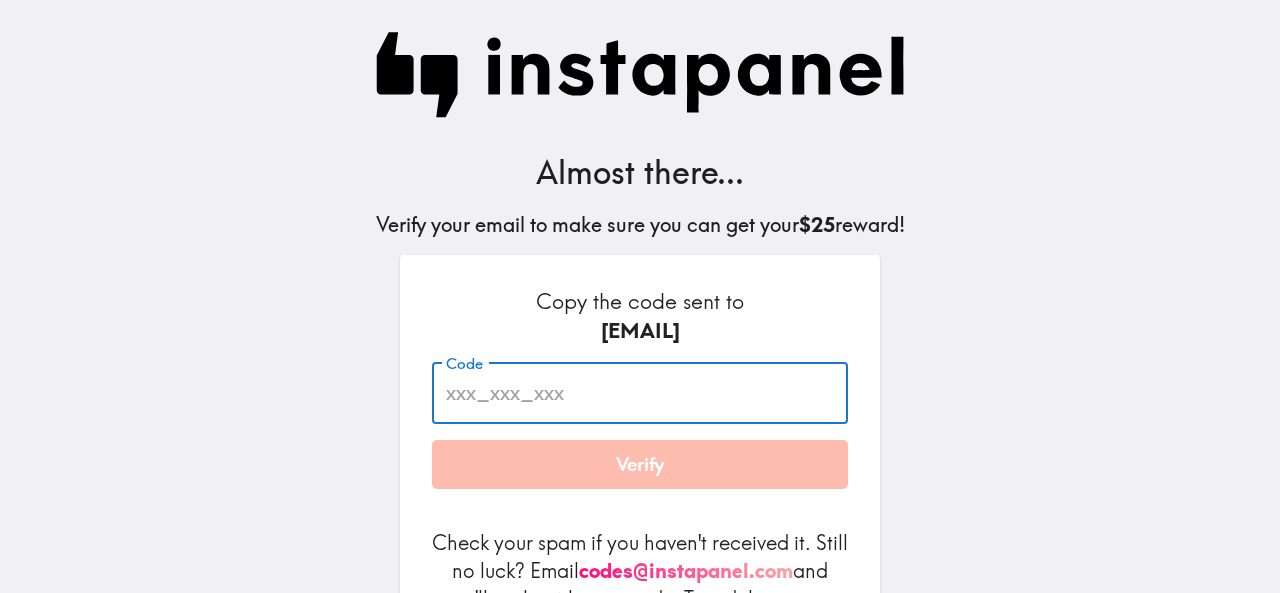 click on "Code" at bounding box center (640, 393) 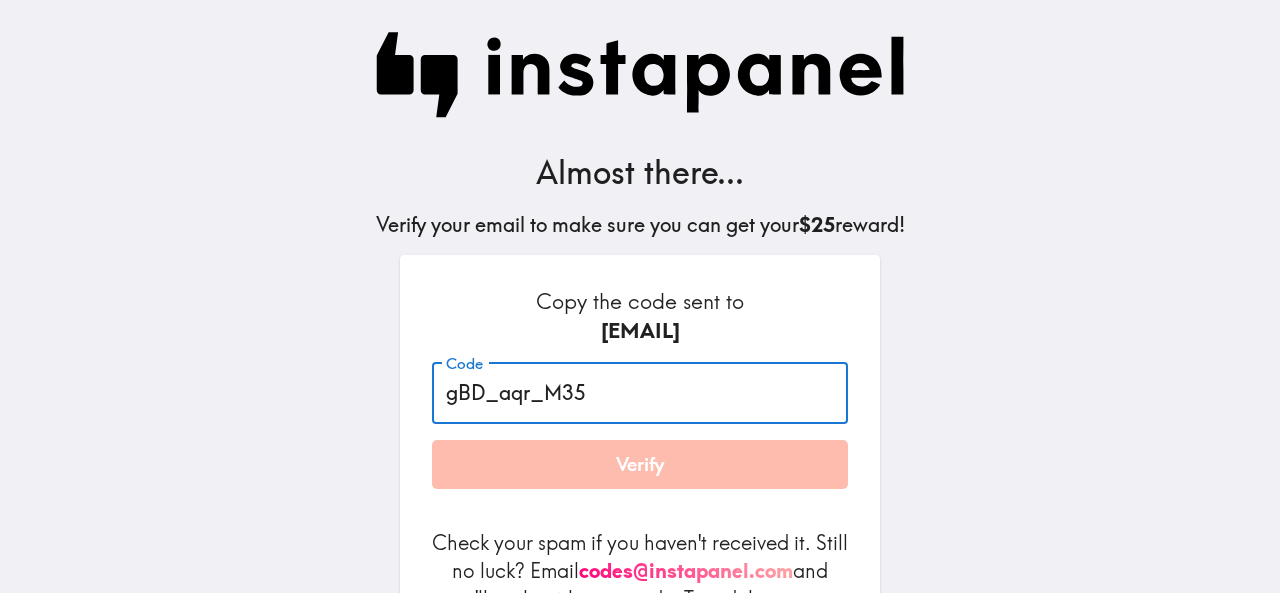 type on "gBD_aqr_M35" 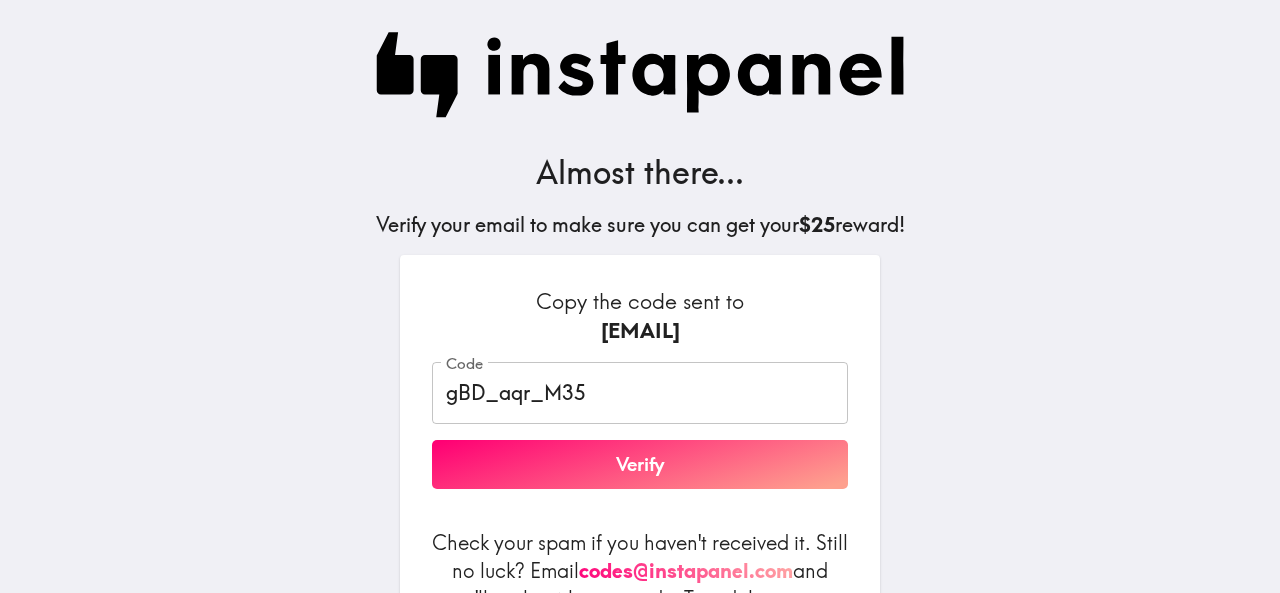 click on "Verify" at bounding box center (640, 465) 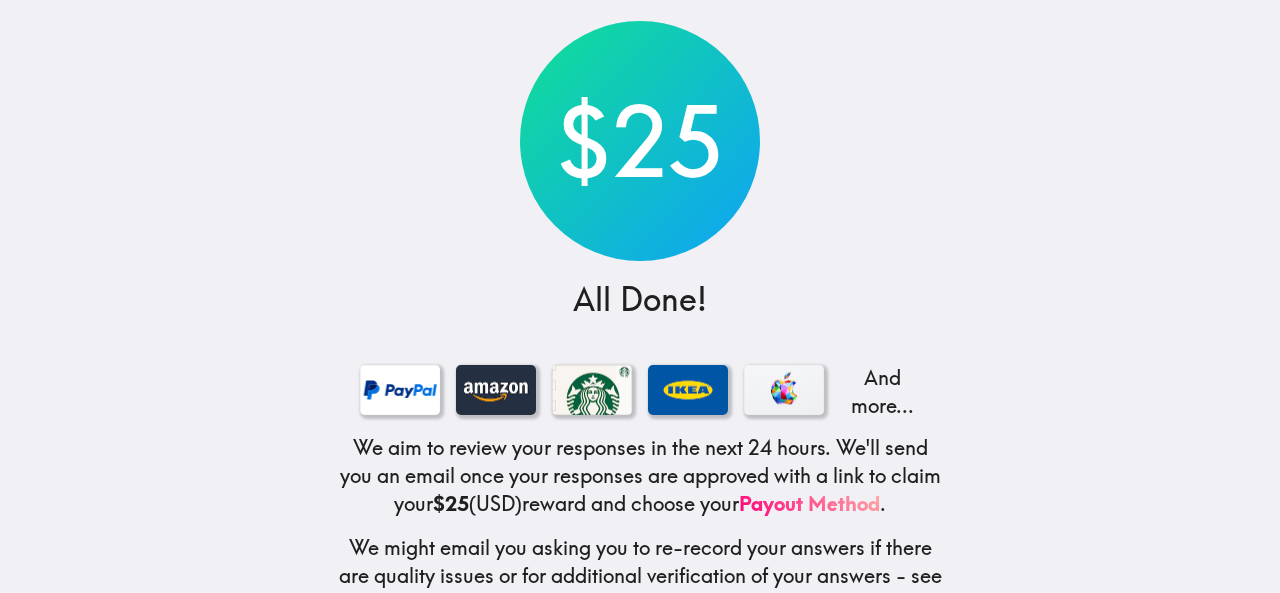 scroll, scrollTop: 178, scrollLeft: 0, axis: vertical 